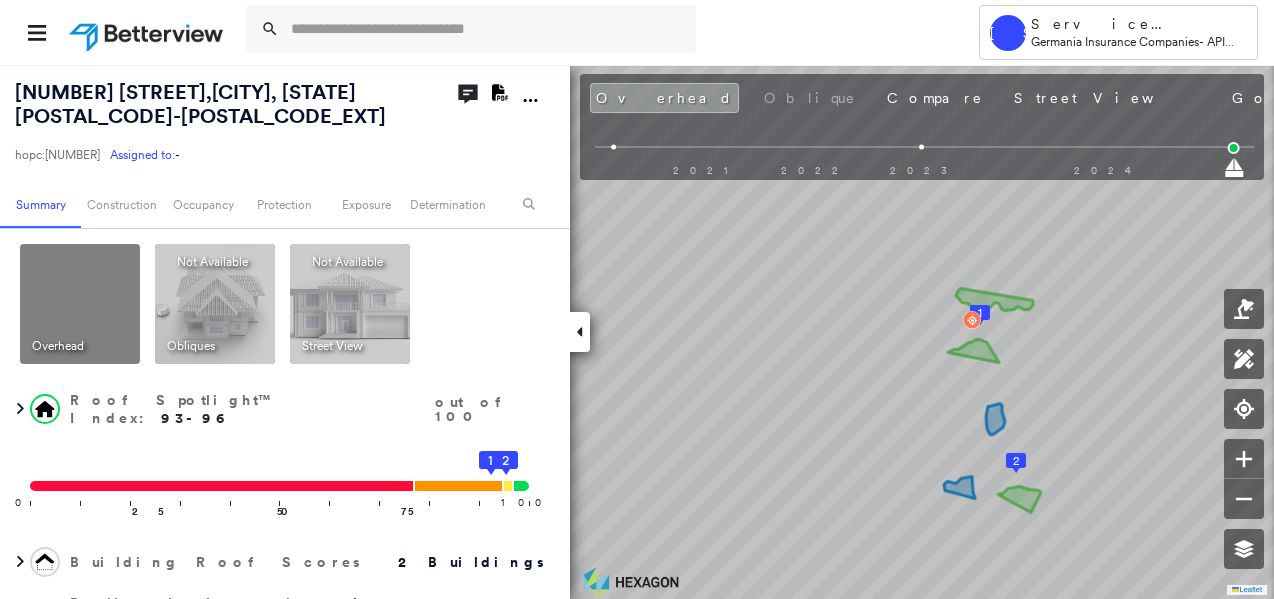 scroll, scrollTop: 0, scrollLeft: 0, axis: both 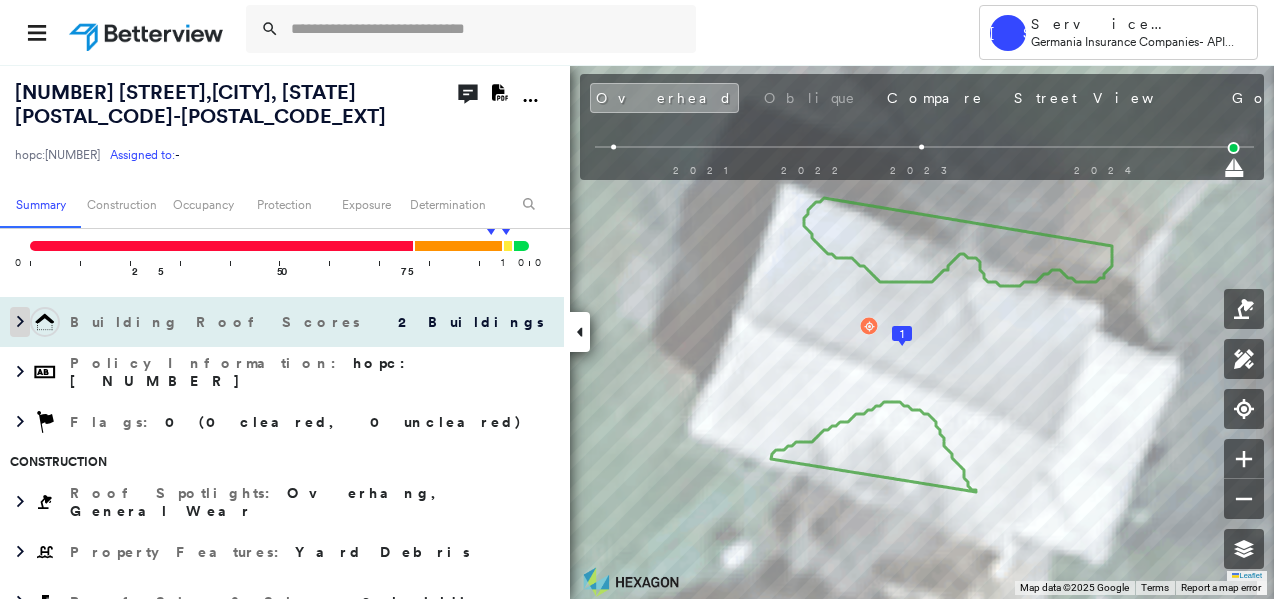 click 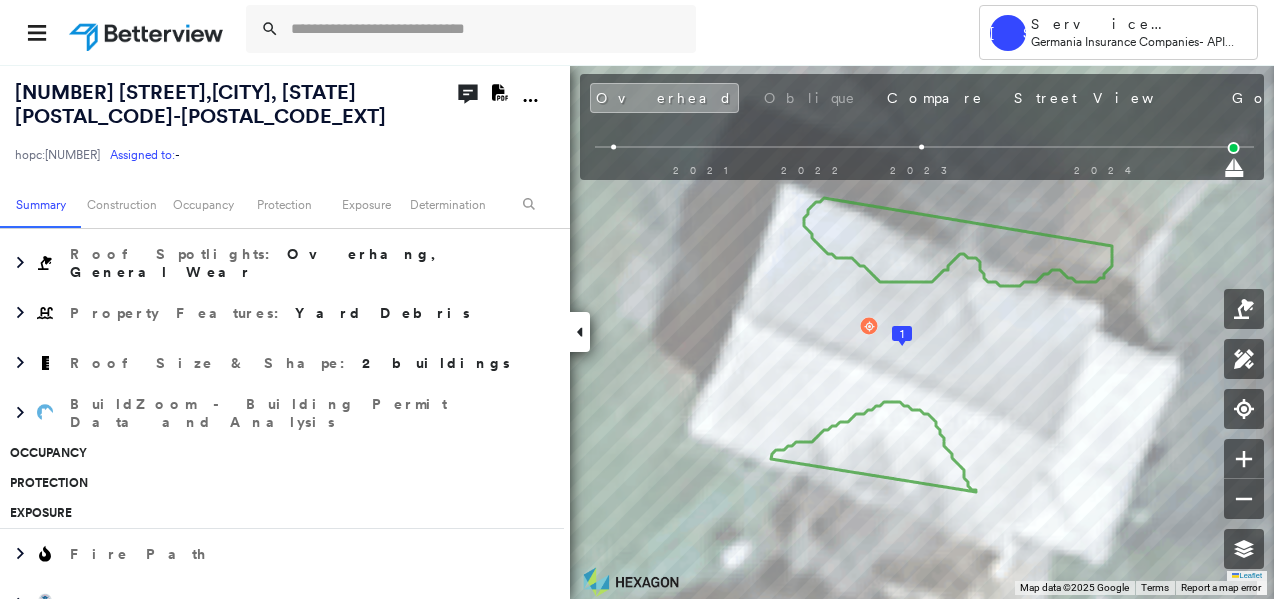 scroll, scrollTop: 640, scrollLeft: 0, axis: vertical 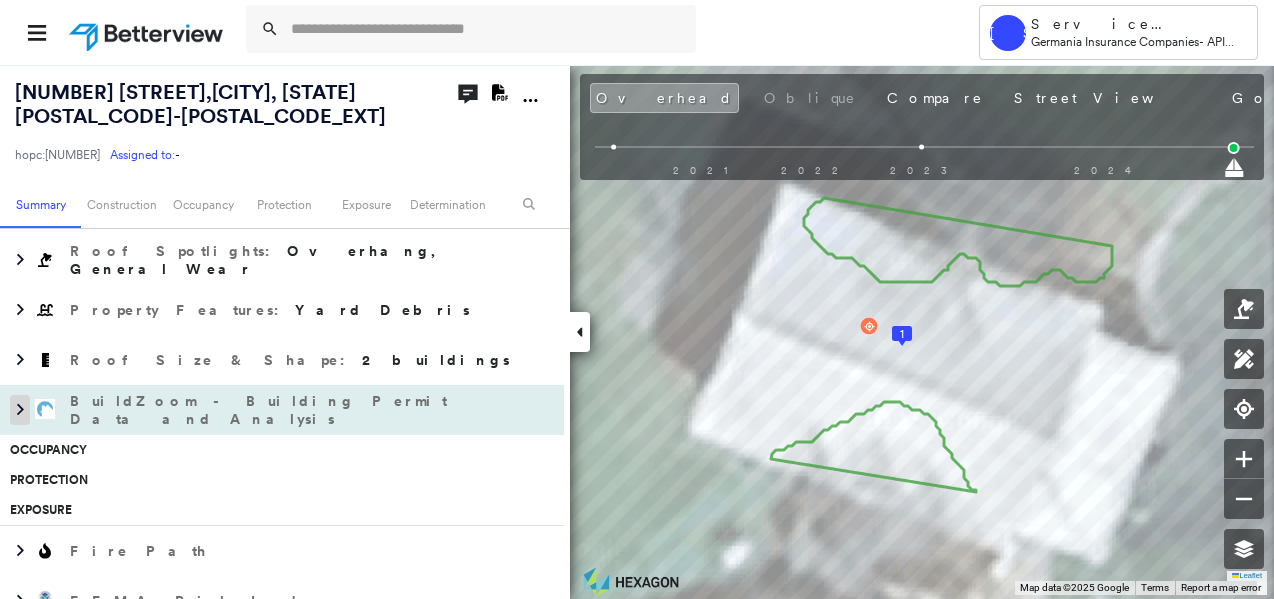 click 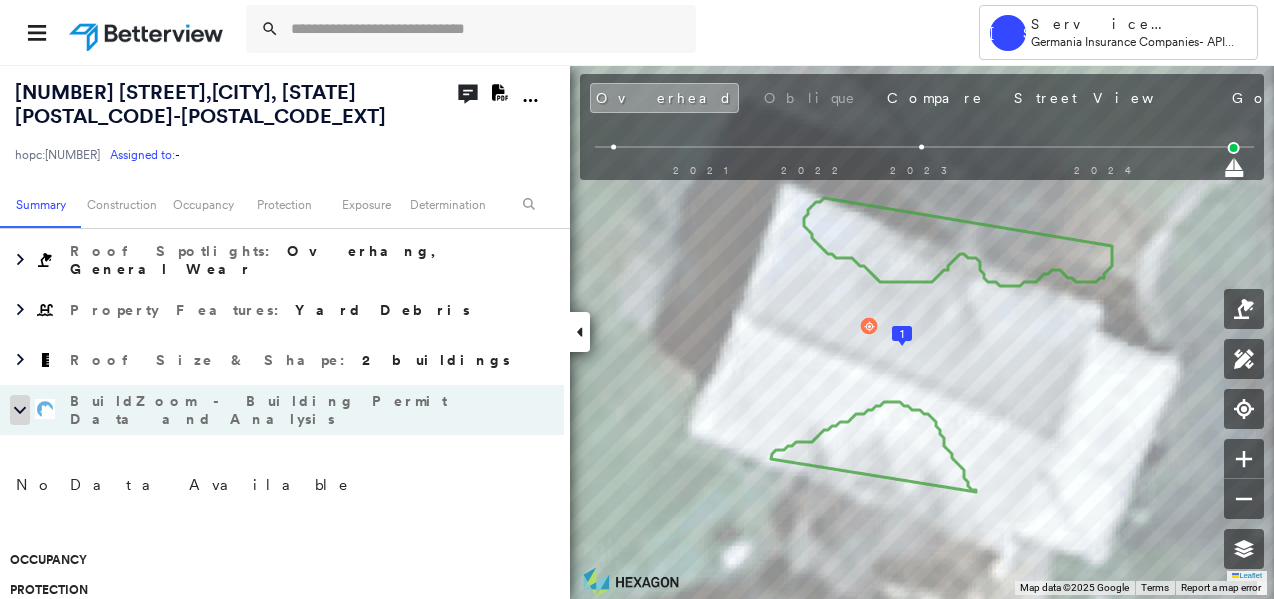 click 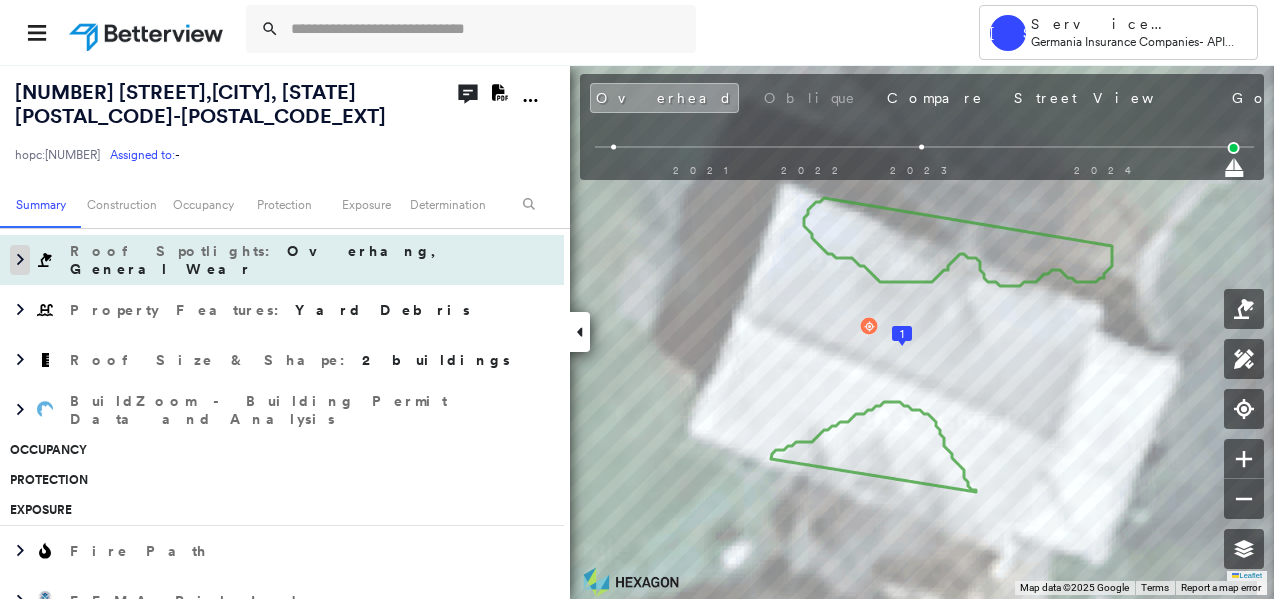 click 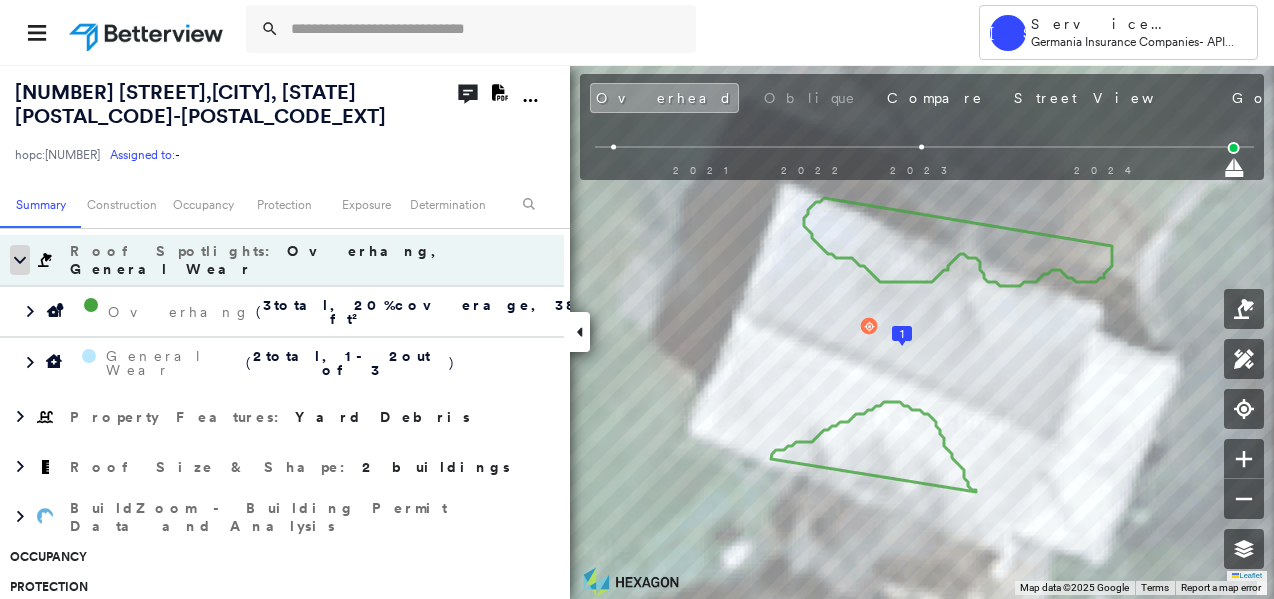 click 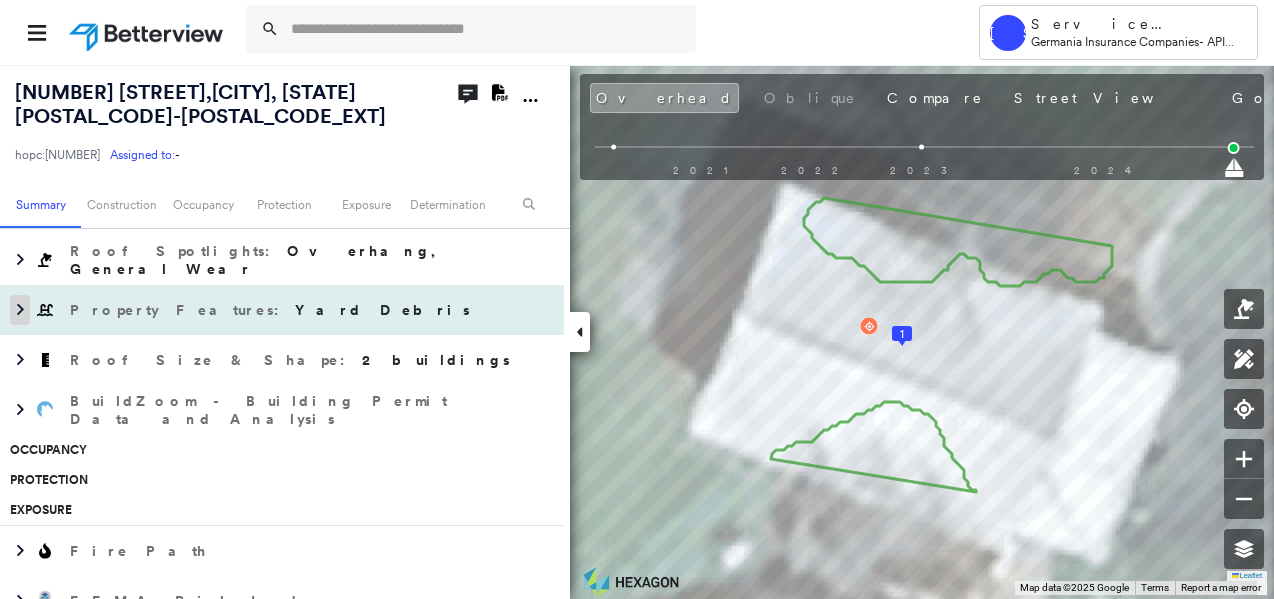 click 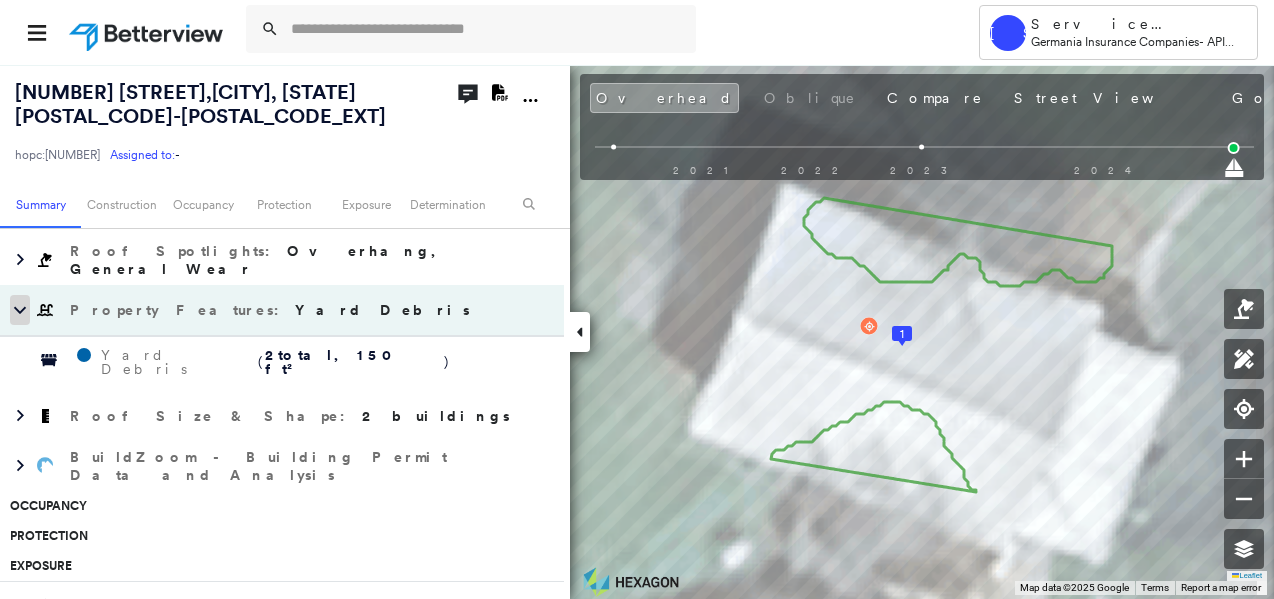 click 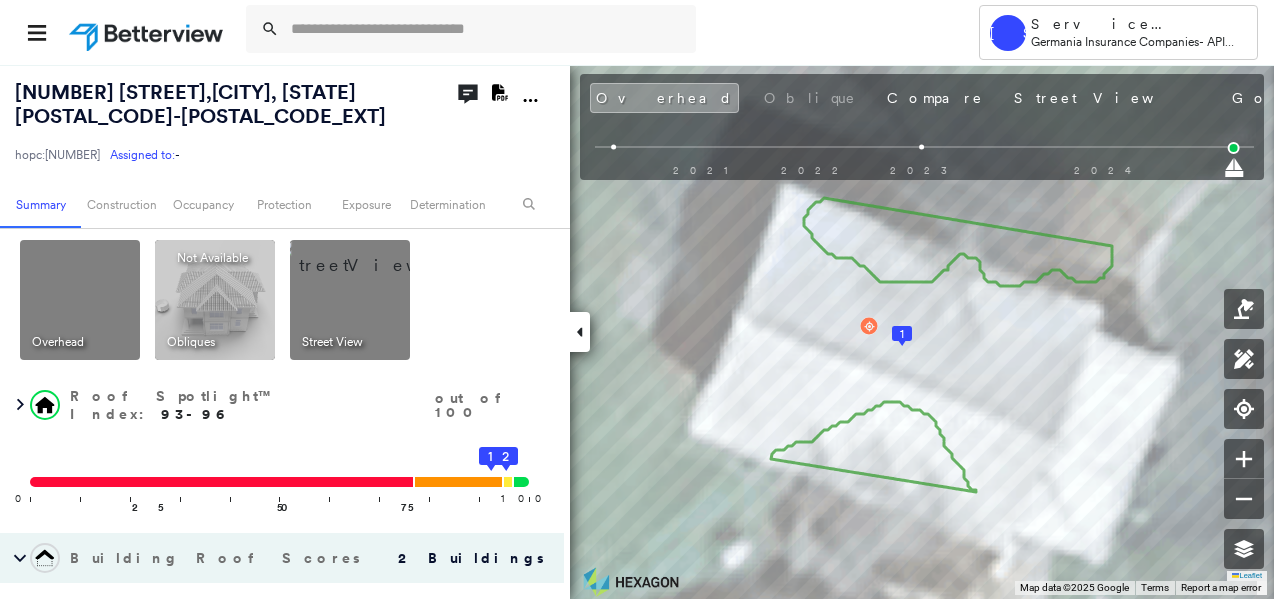 scroll, scrollTop: 0, scrollLeft: 0, axis: both 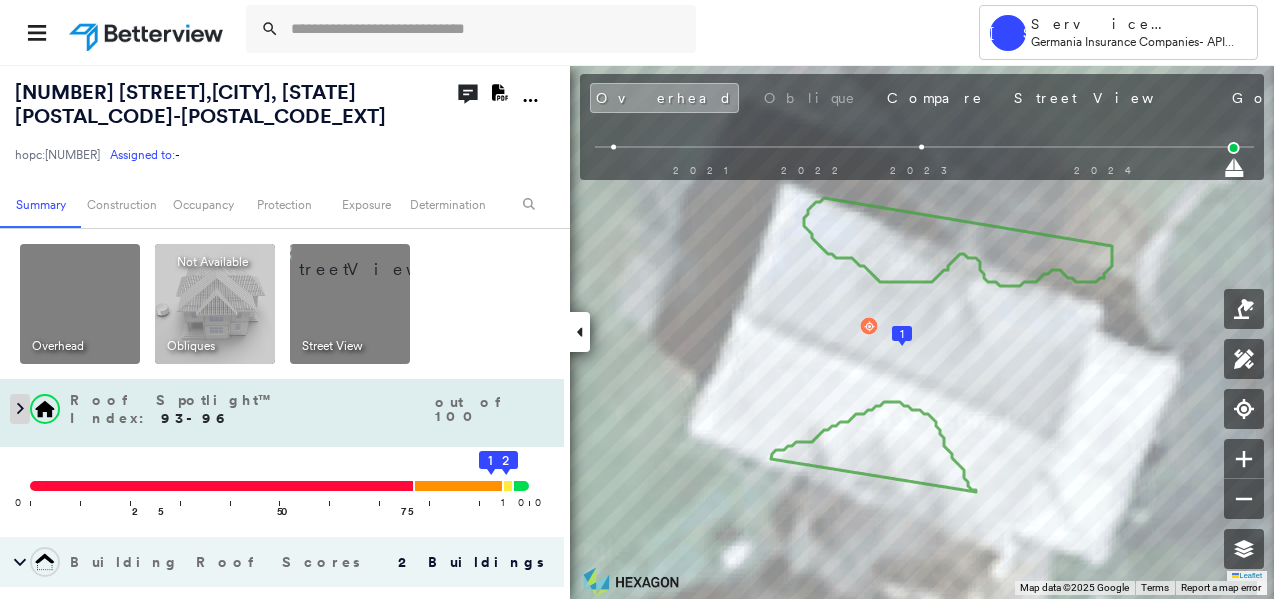click 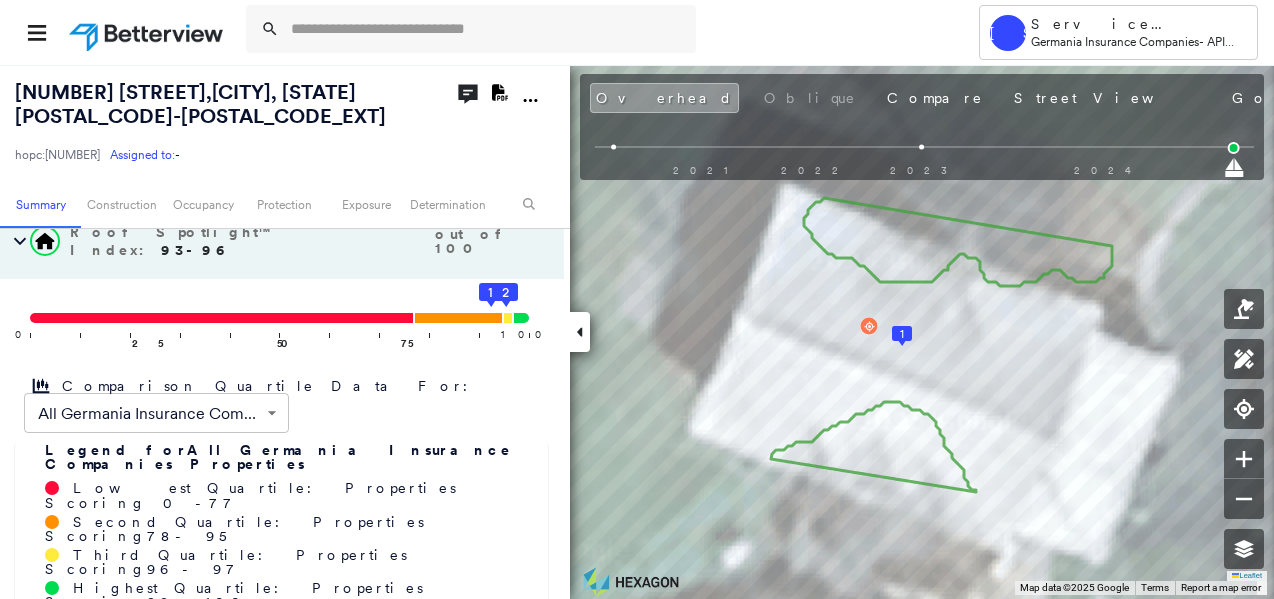 scroll, scrollTop: 160, scrollLeft: 0, axis: vertical 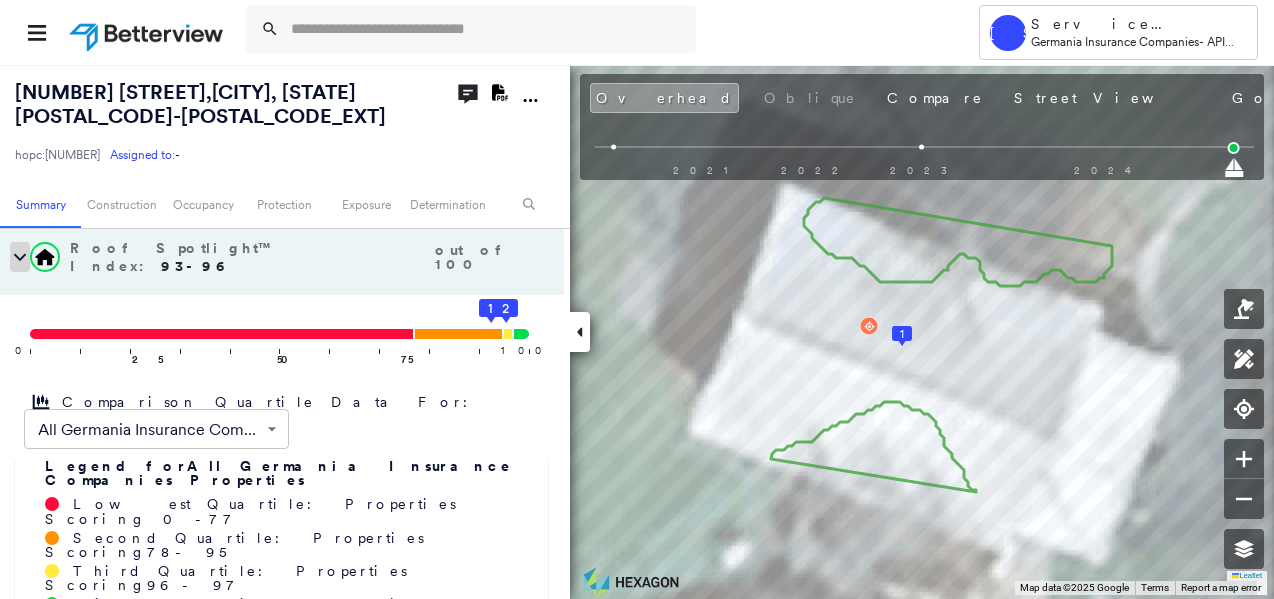 click 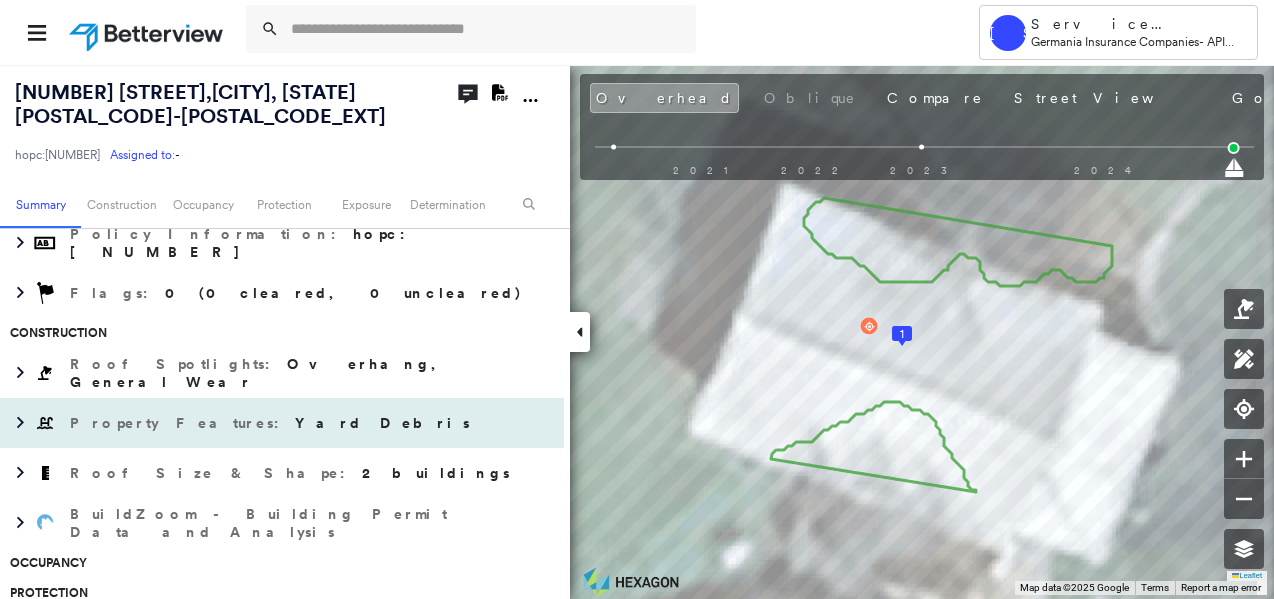scroll, scrollTop: 640, scrollLeft: 0, axis: vertical 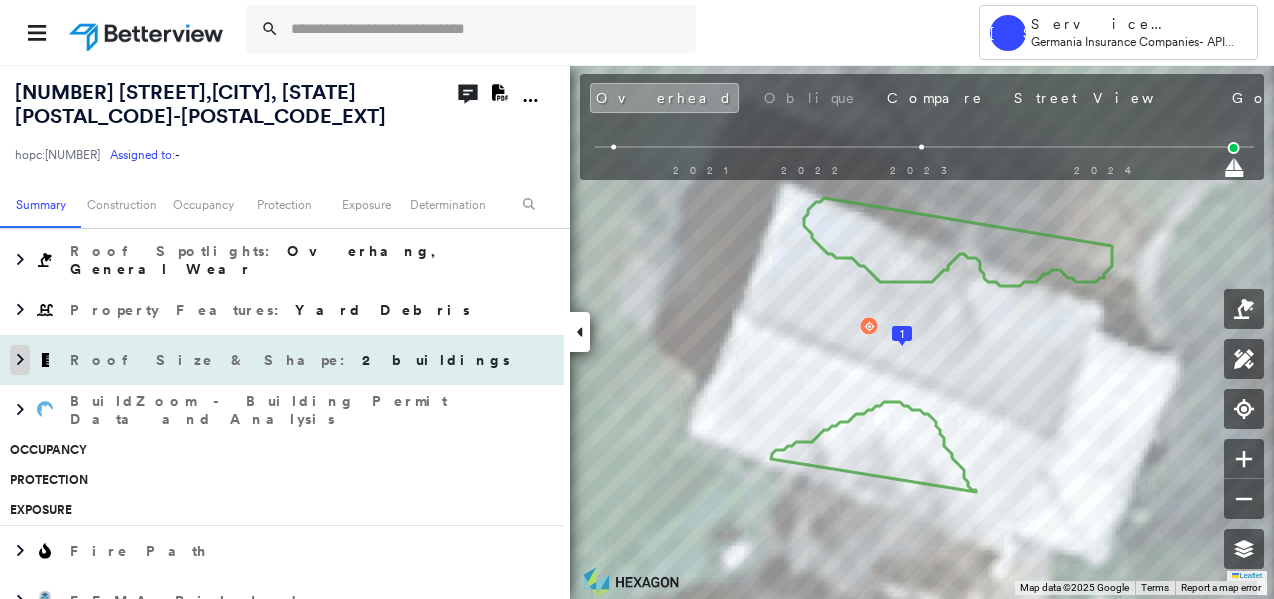 click 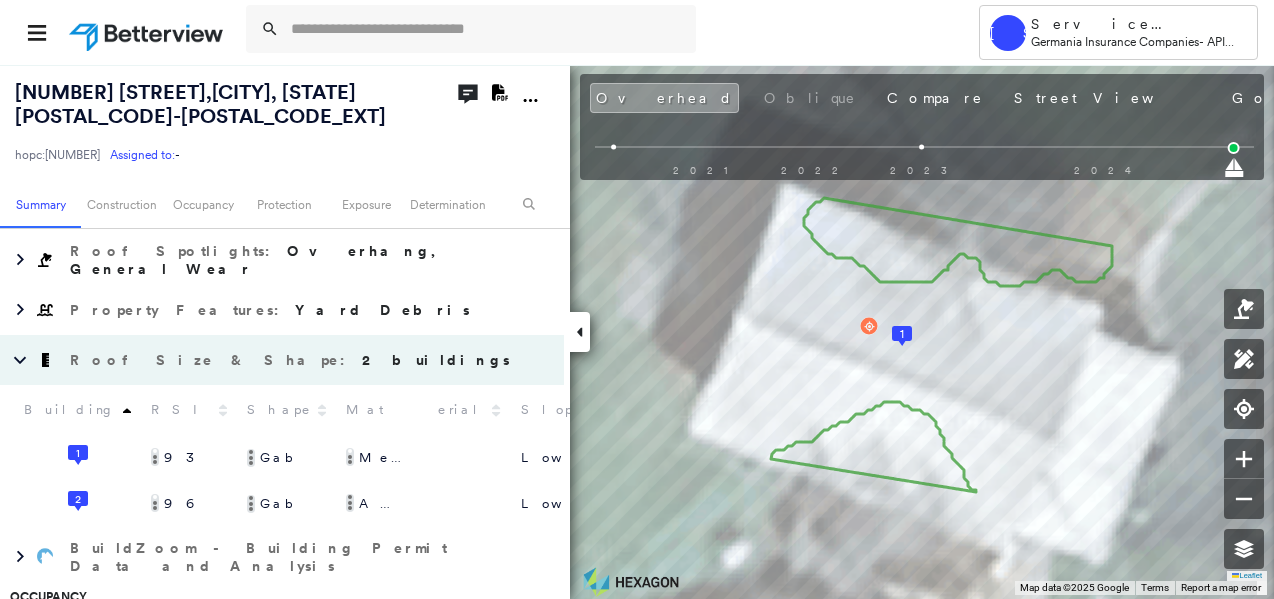 scroll, scrollTop: 995, scrollLeft: 0, axis: vertical 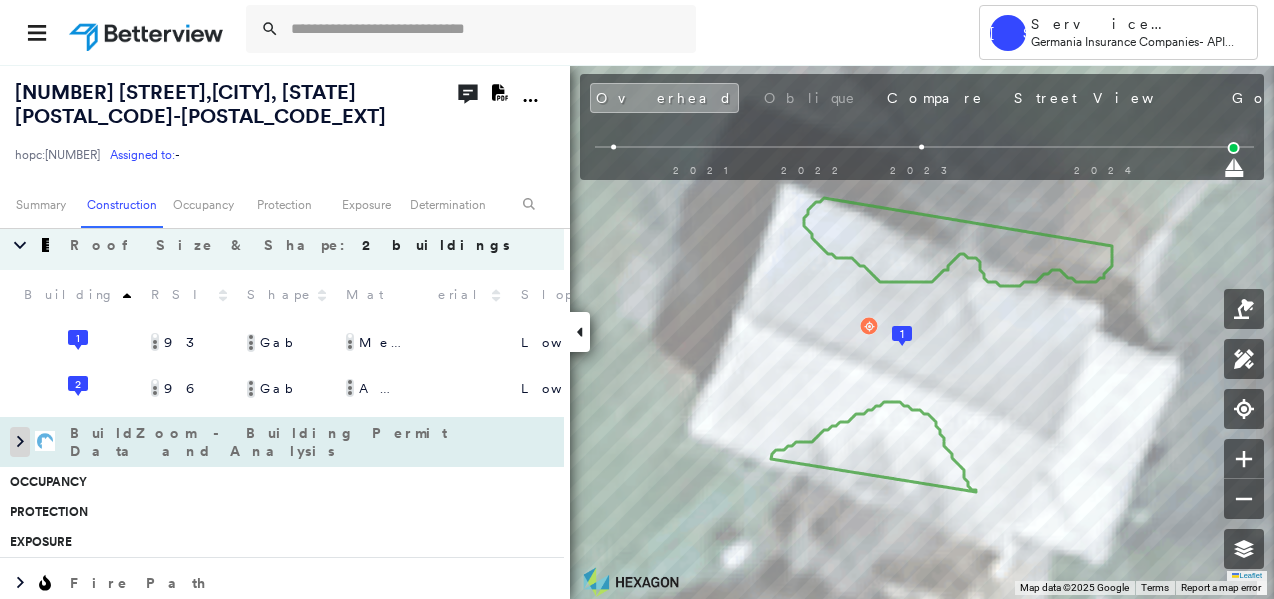 click 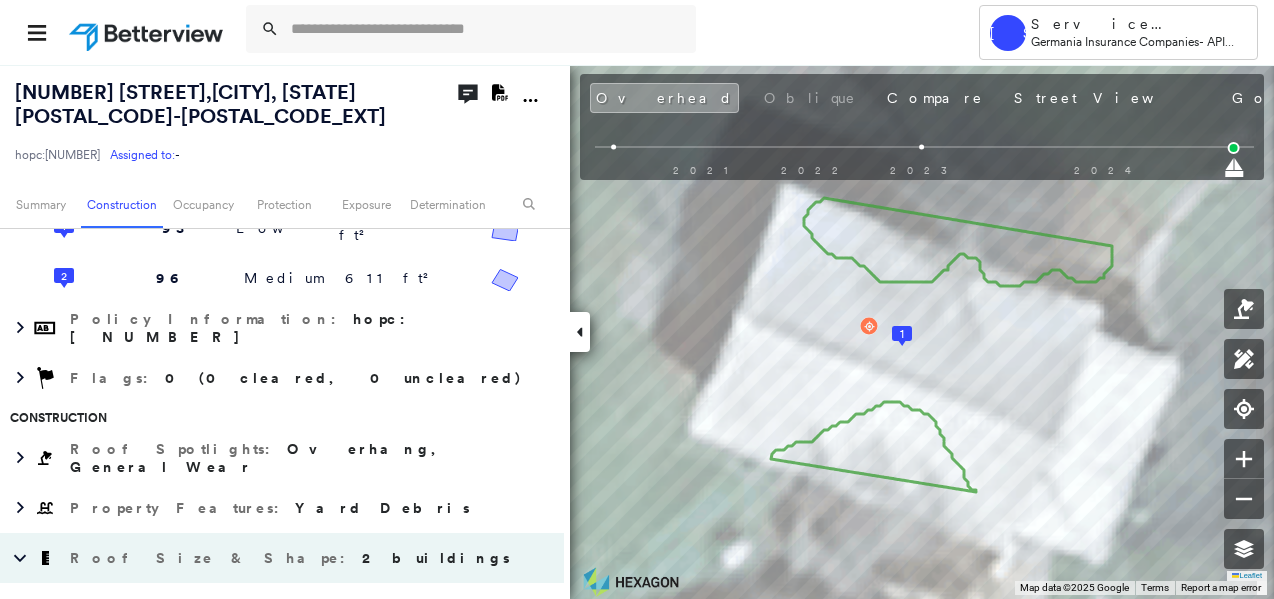 scroll, scrollTop: 435, scrollLeft: 0, axis: vertical 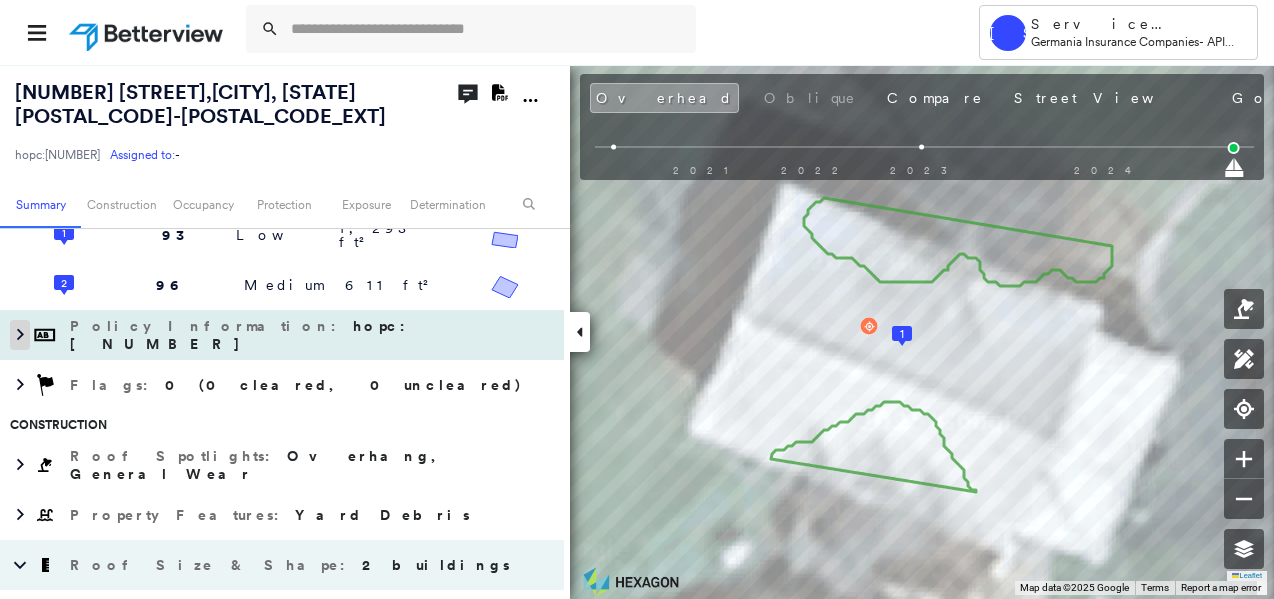 click at bounding box center (20, 335) 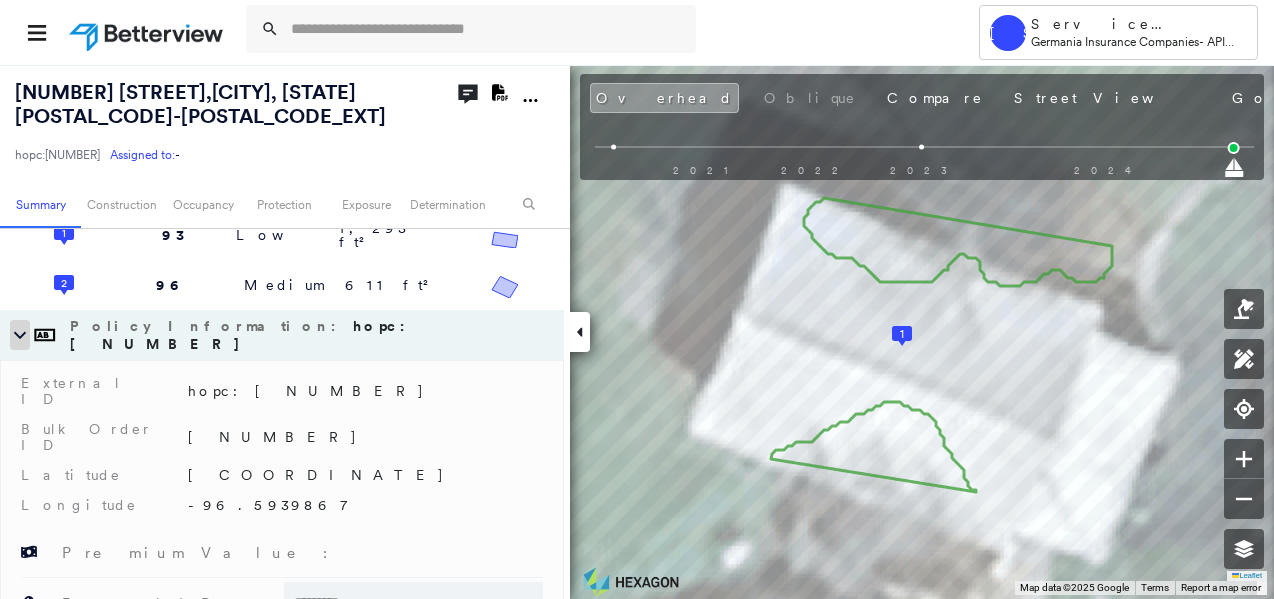 click 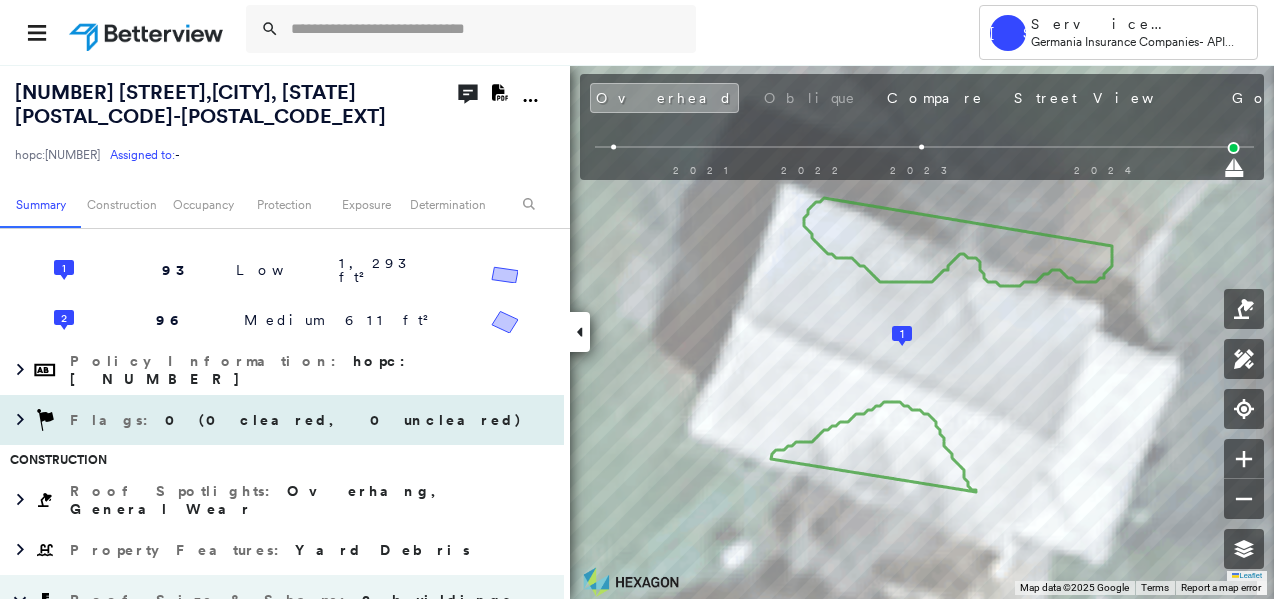 scroll, scrollTop: 480, scrollLeft: 0, axis: vertical 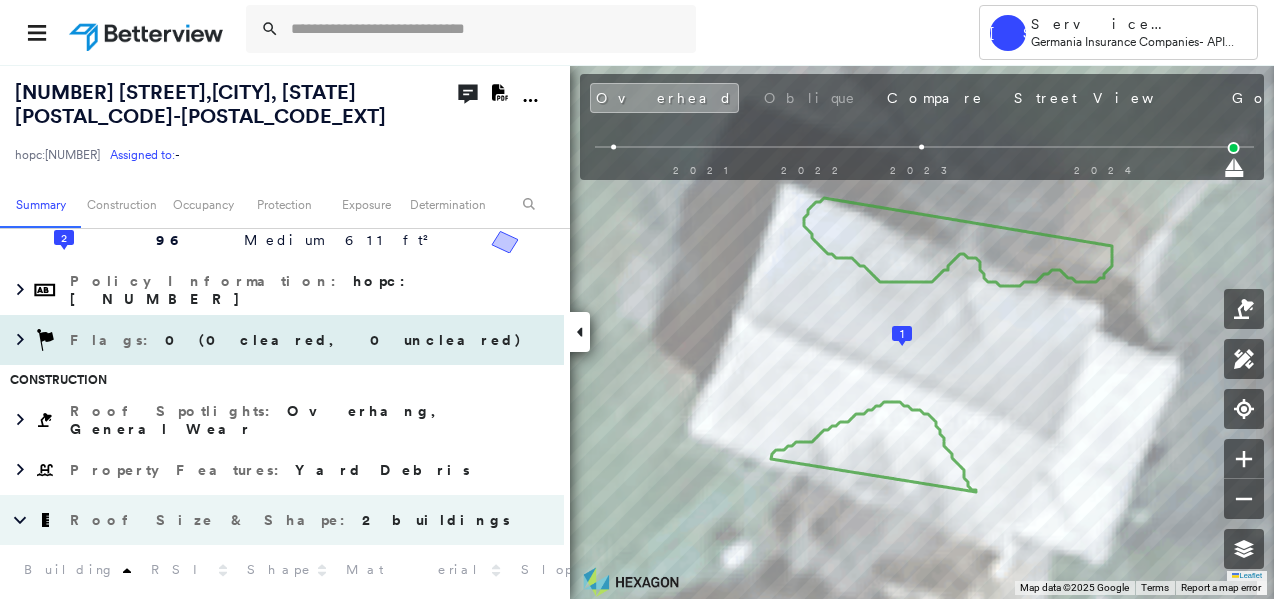 click at bounding box center (45, 340) 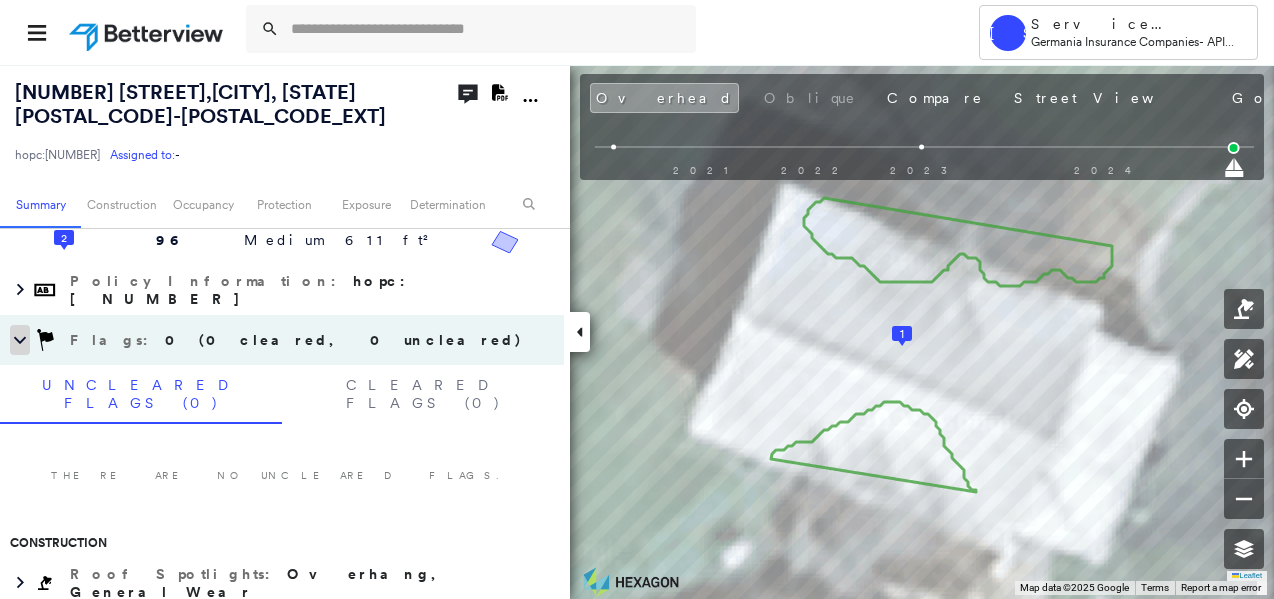 click 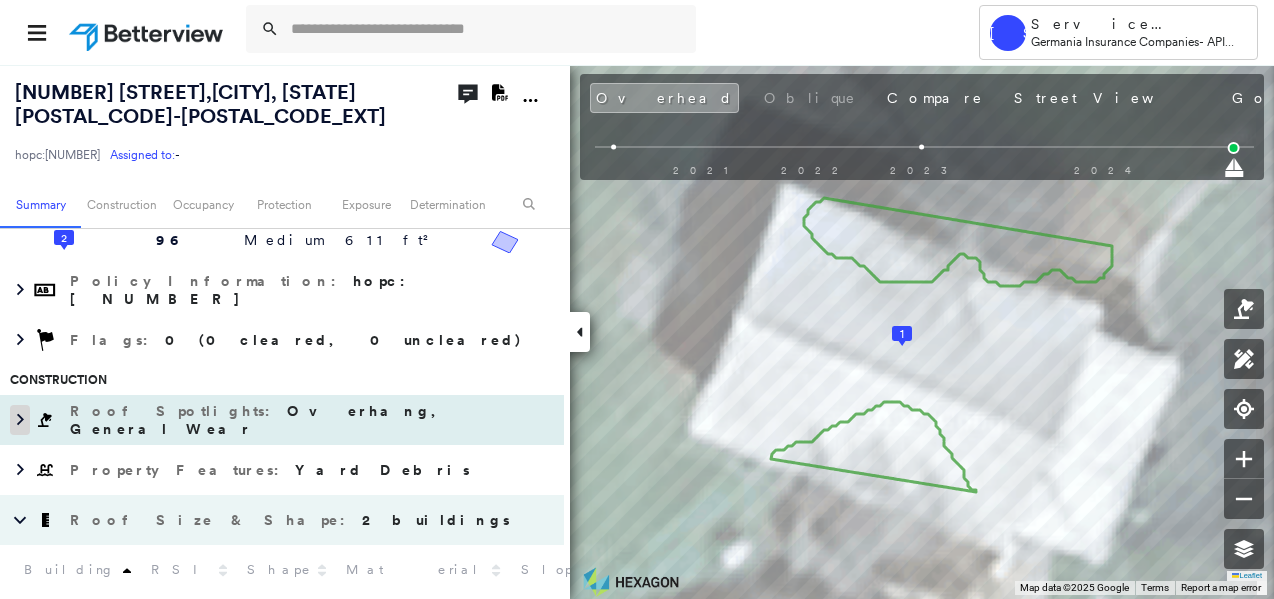 click 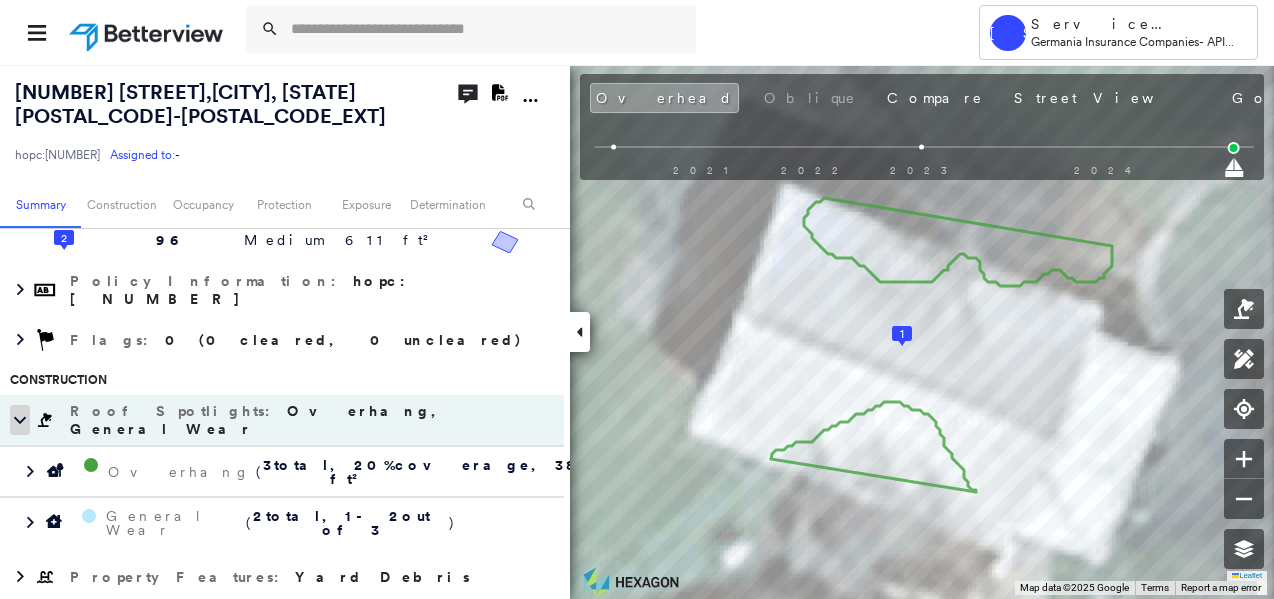 click 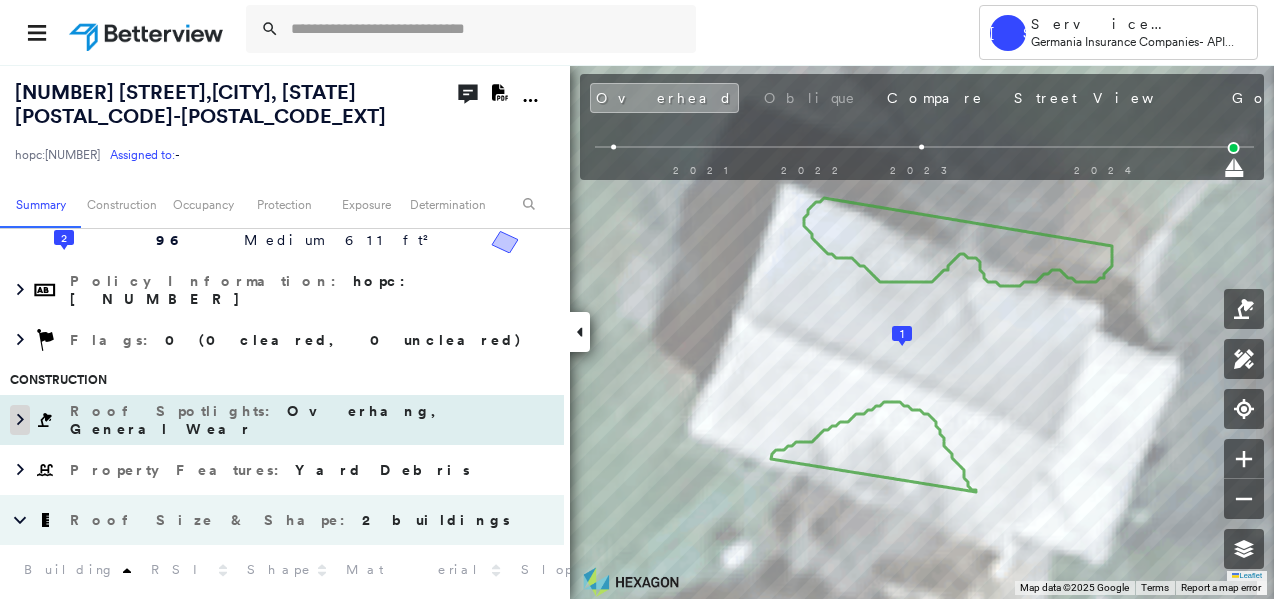 scroll, scrollTop: 560, scrollLeft: 0, axis: vertical 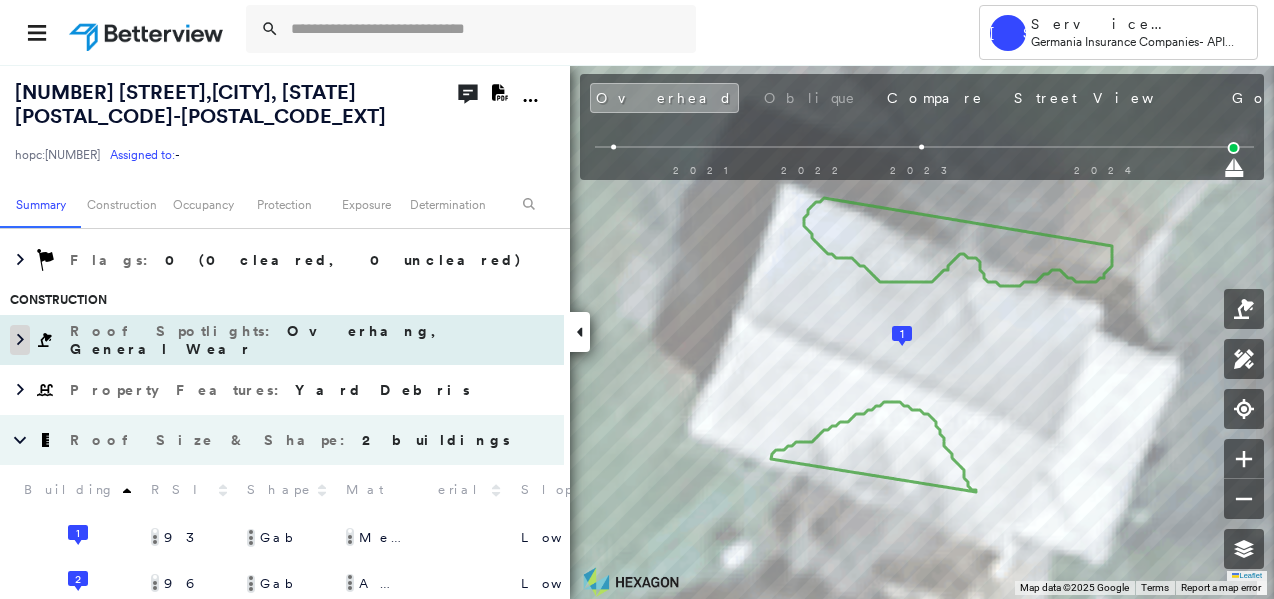 click 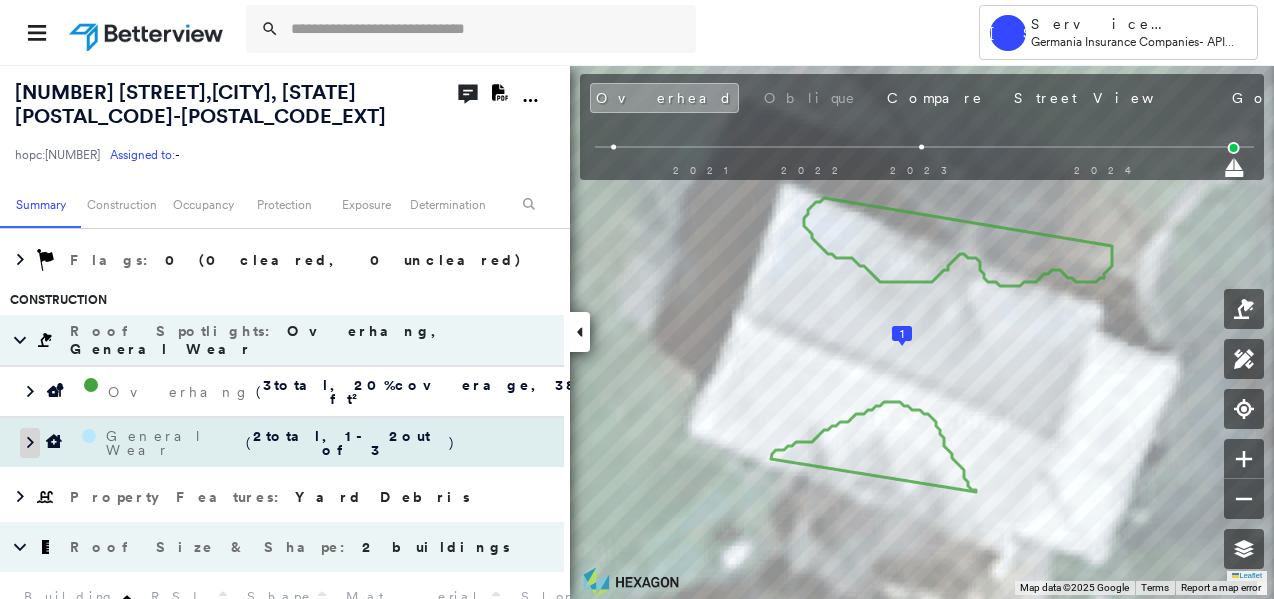 click 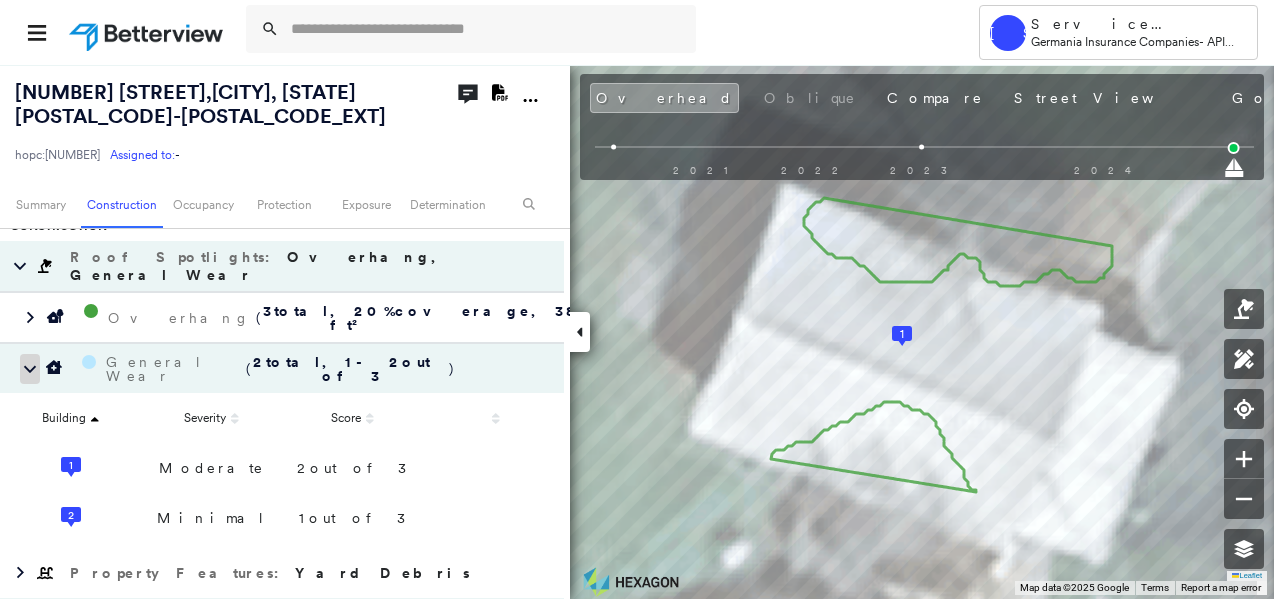 scroll, scrollTop: 560, scrollLeft: 0, axis: vertical 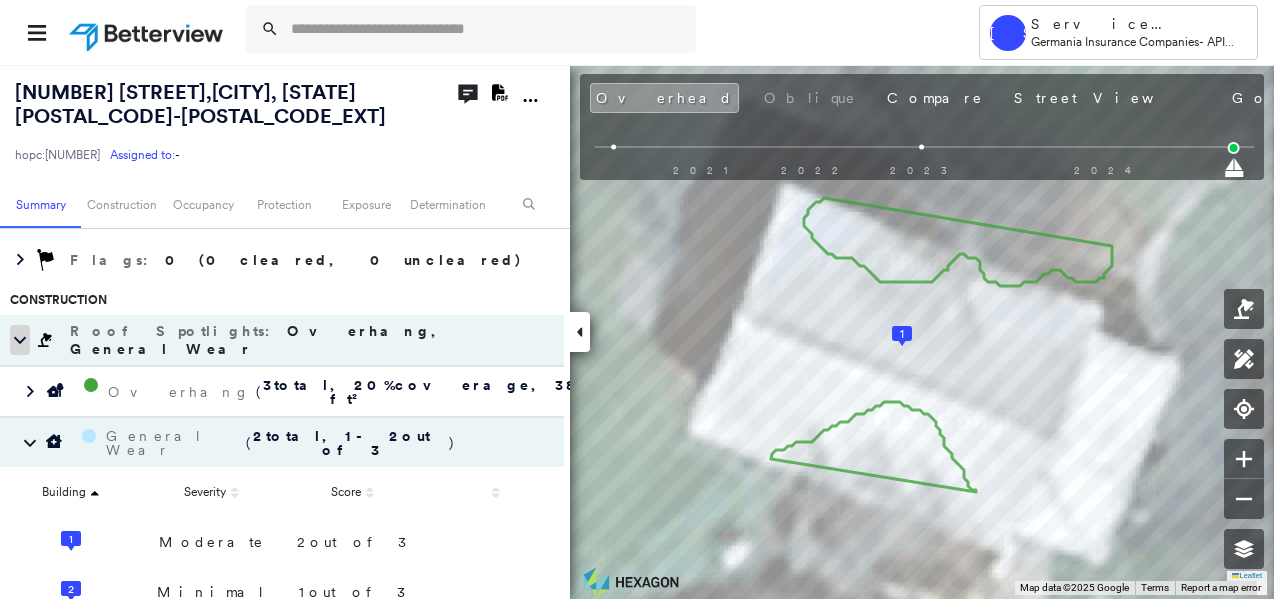 click 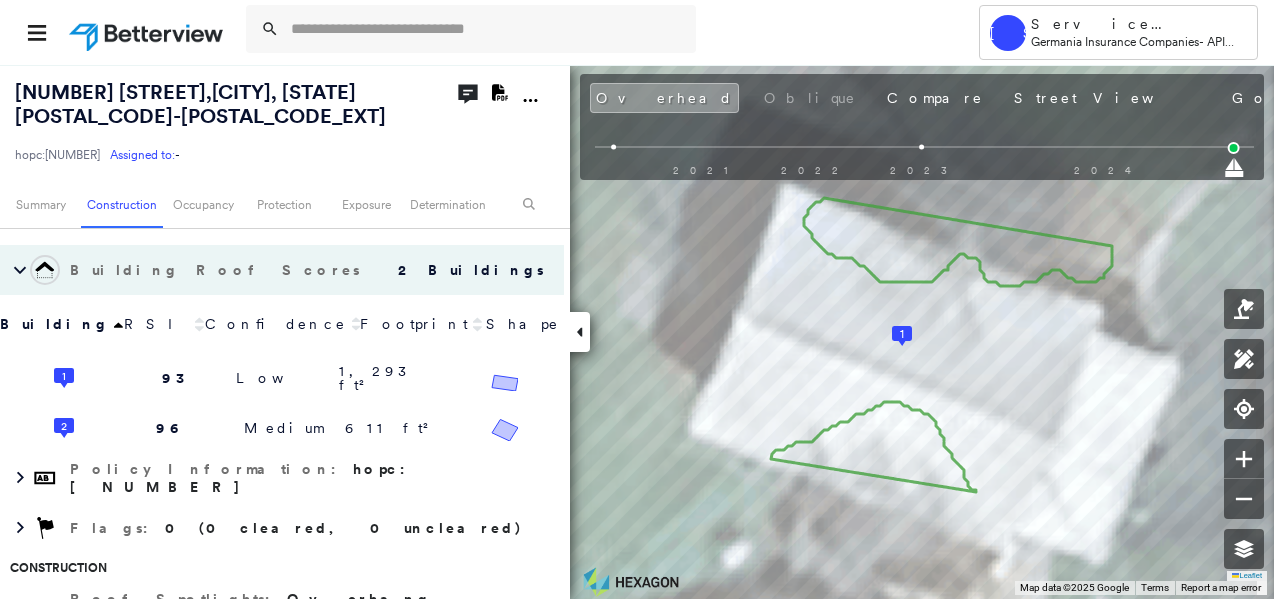 scroll, scrollTop: 160, scrollLeft: 0, axis: vertical 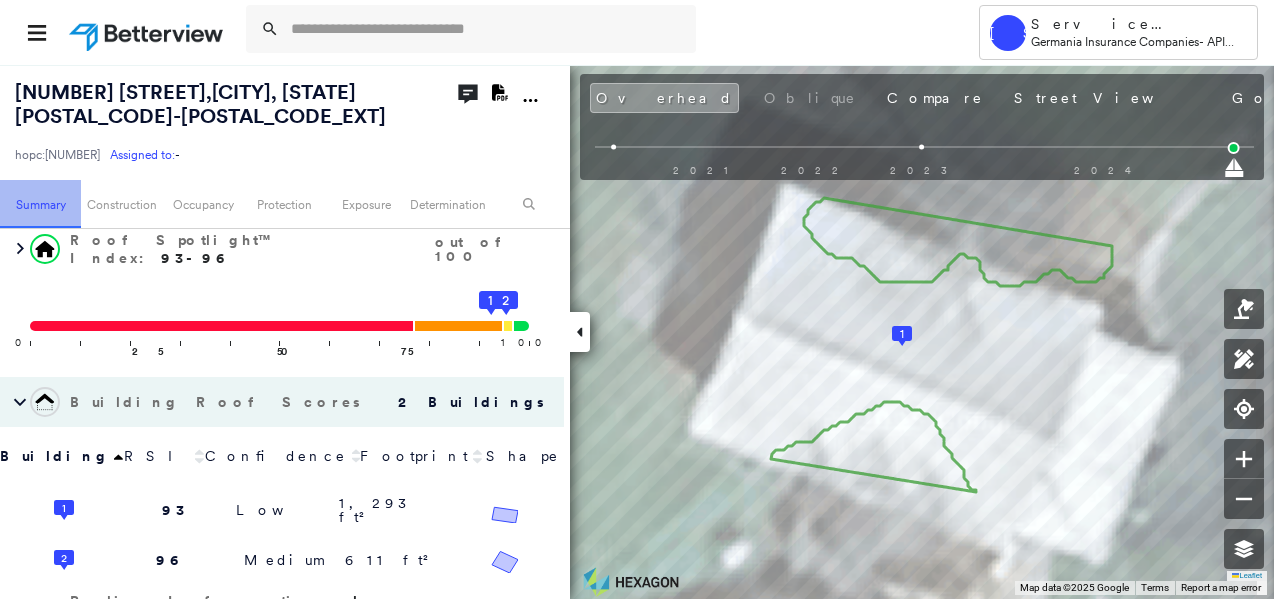 click on "Summary" at bounding box center [40, 204] 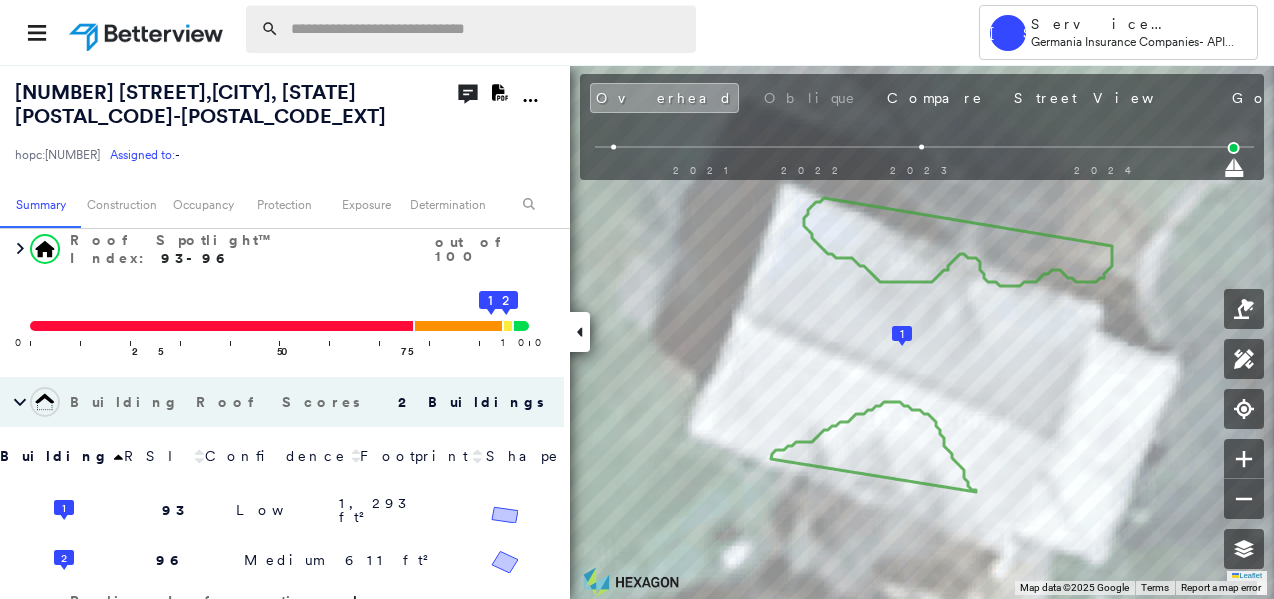 click at bounding box center (487, 29) 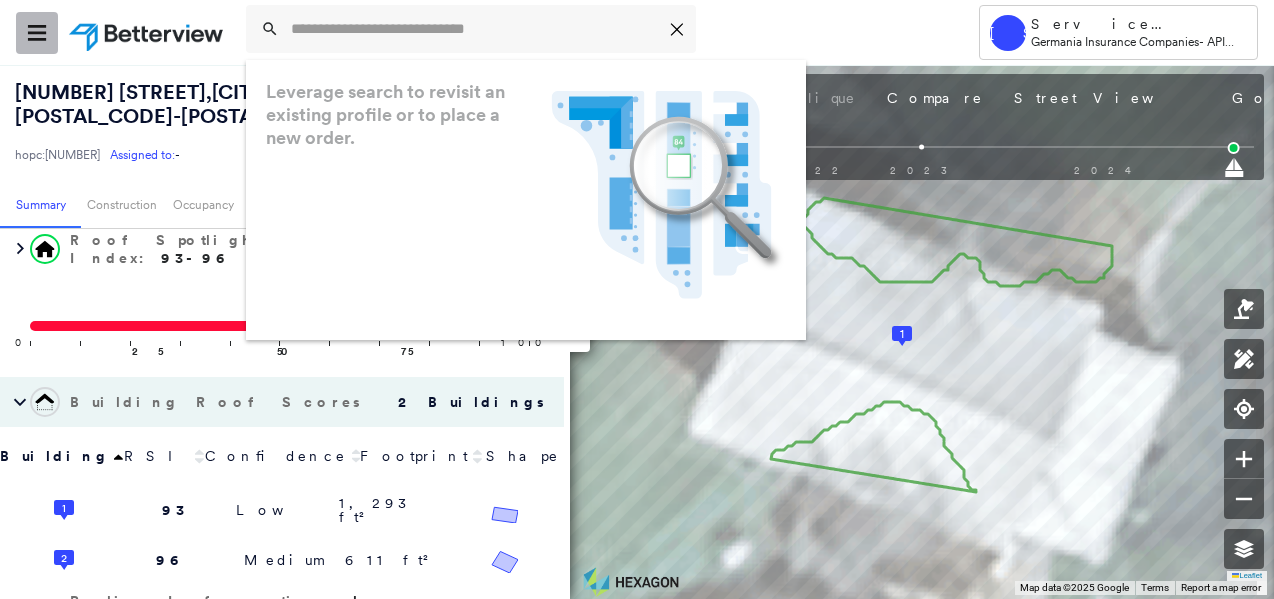 click 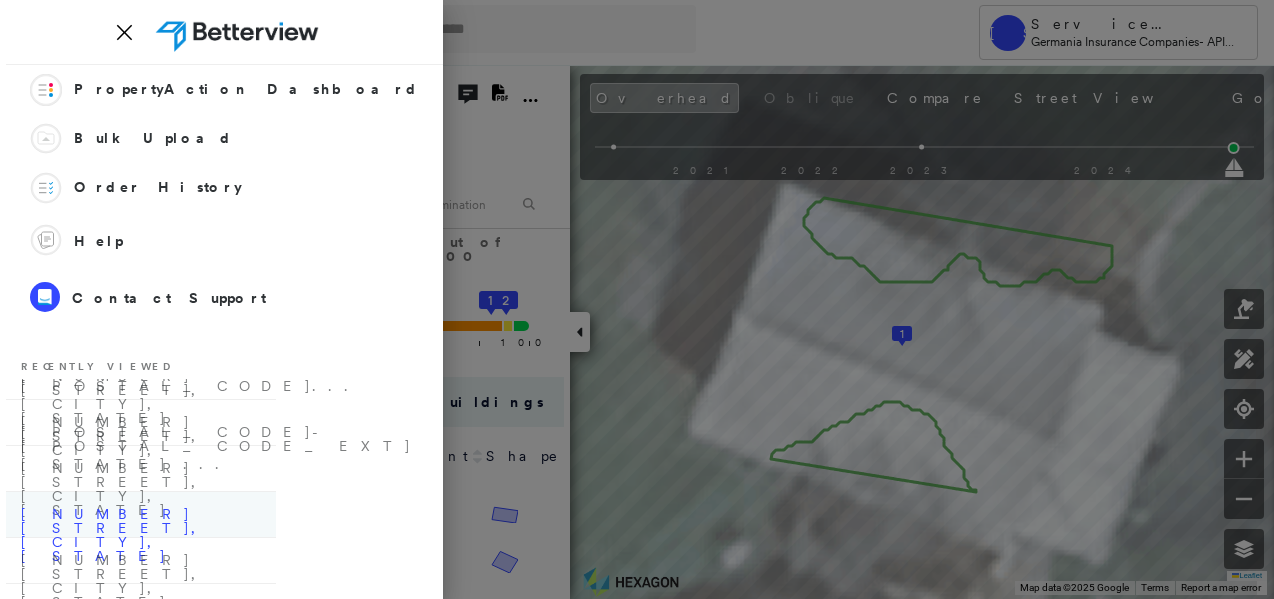 scroll, scrollTop: 188, scrollLeft: 0, axis: vertical 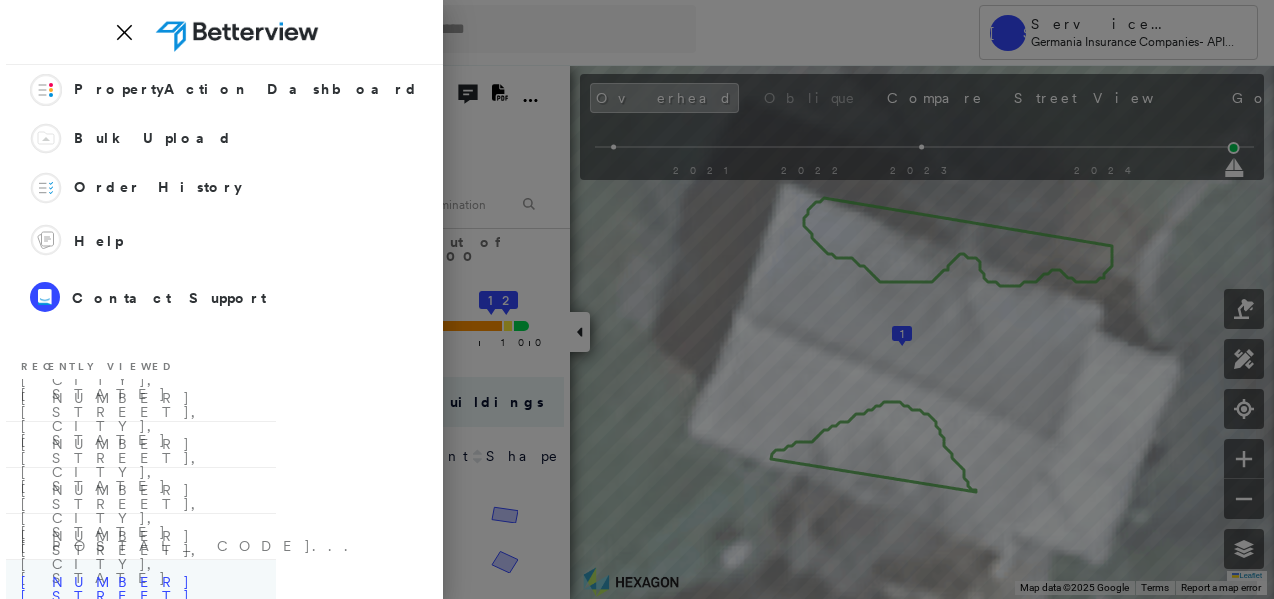 click on "[NUMBER] [STREET], [CITY], [STATE]" at bounding box center [141, 582] 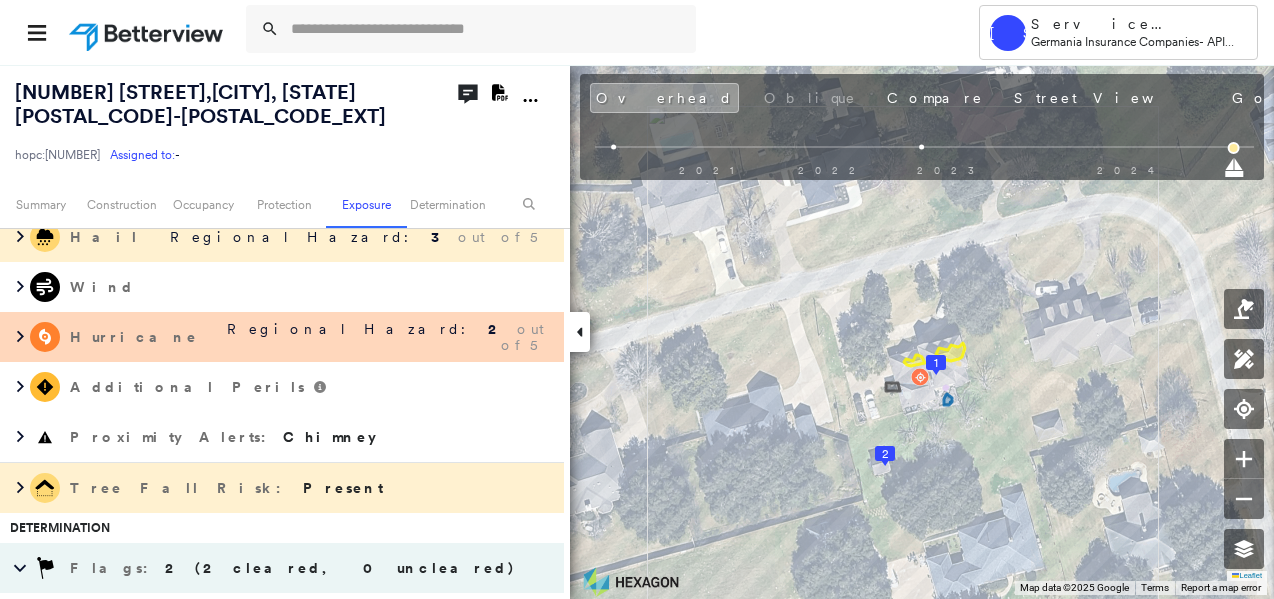scroll, scrollTop: 1040, scrollLeft: 0, axis: vertical 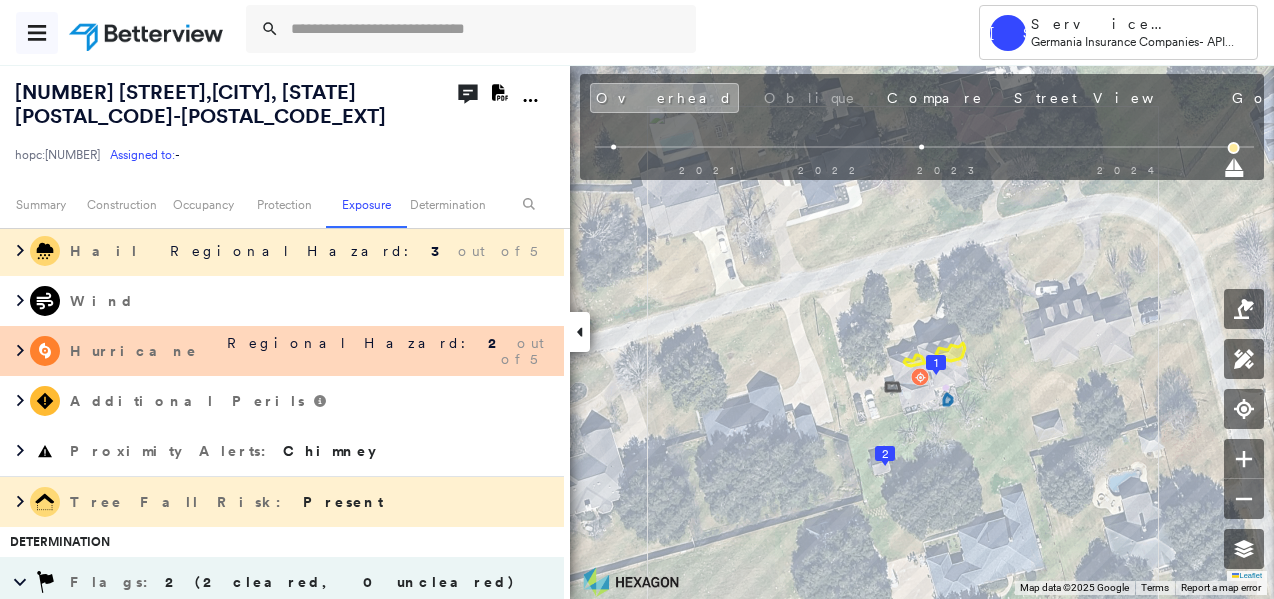 click 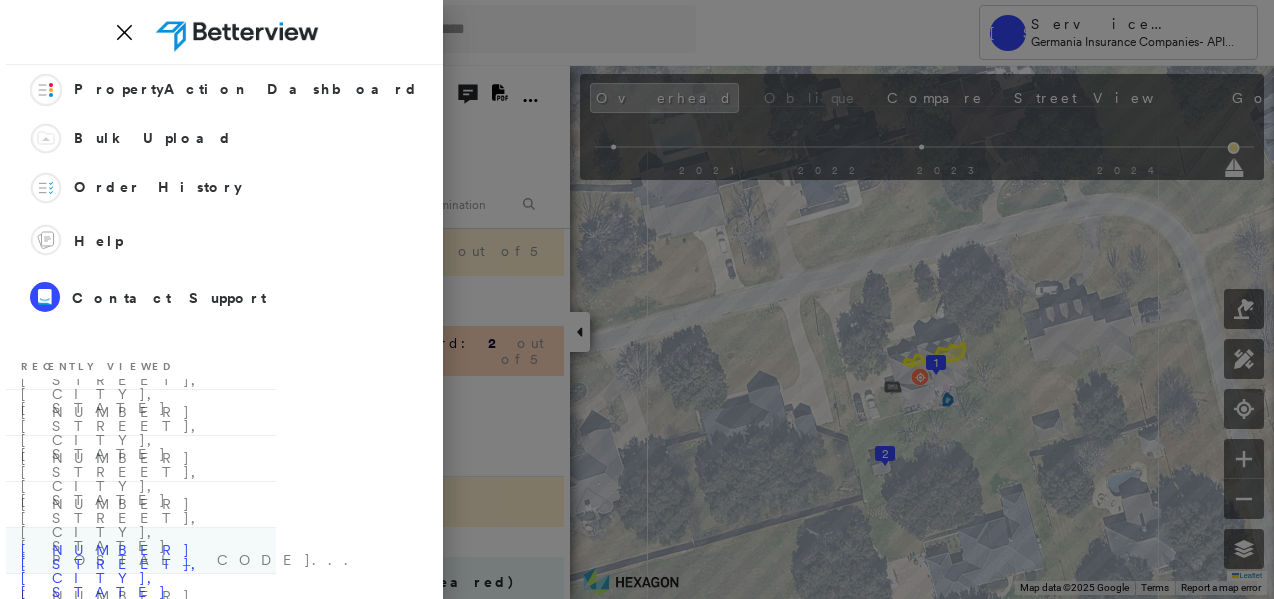 scroll, scrollTop: 188, scrollLeft: 0, axis: vertical 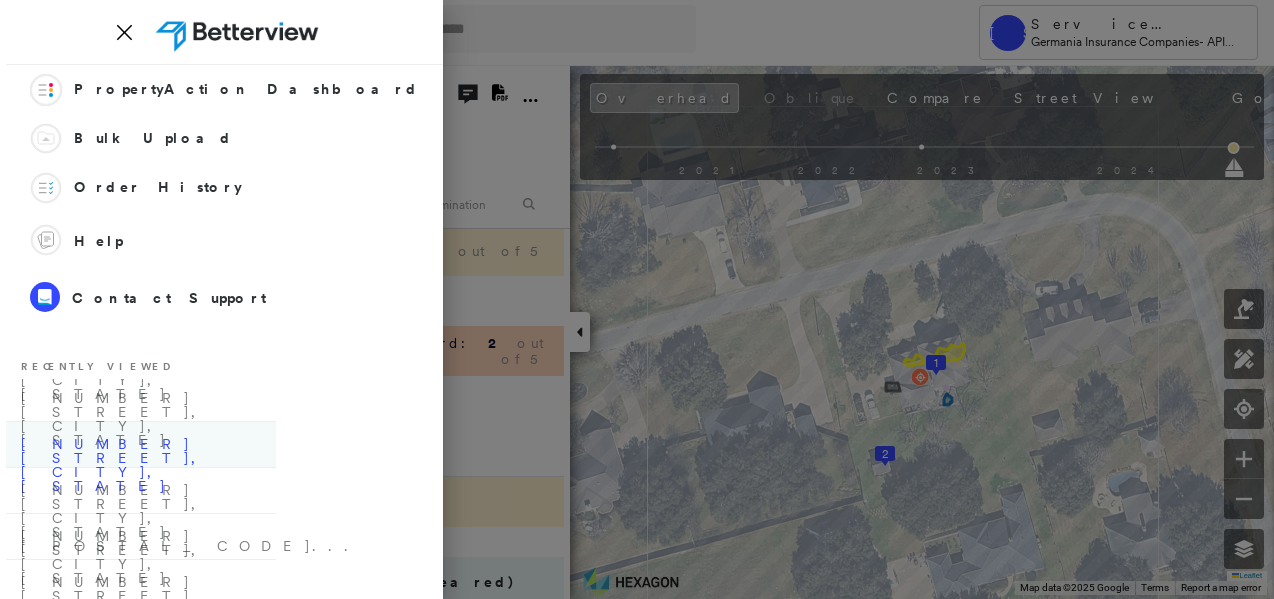 click on "[NUMBER] [STREET], [CITY], [STATE]" at bounding box center [141, 444] 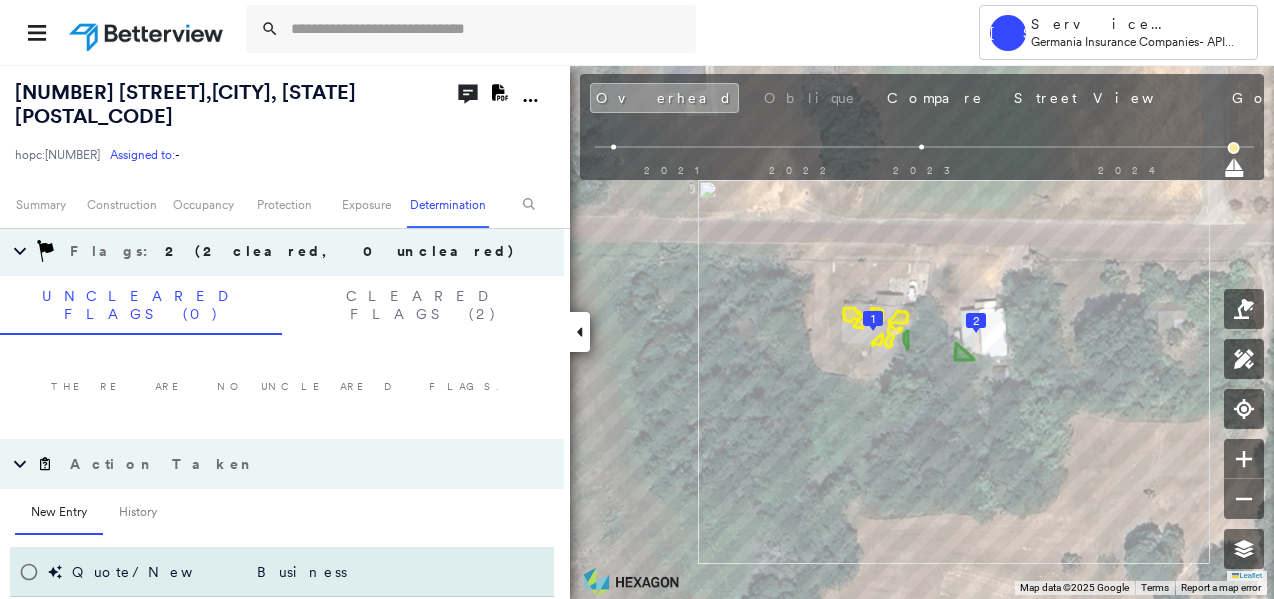 scroll, scrollTop: 1148, scrollLeft: 0, axis: vertical 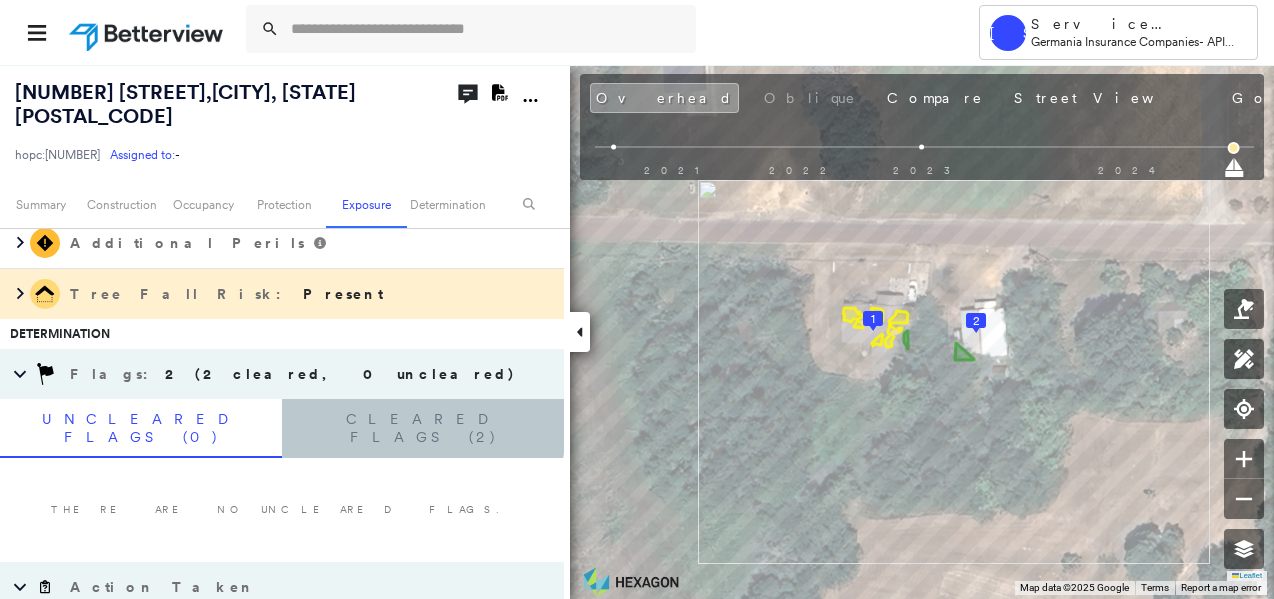 click on "Cleared Flags  (2)" at bounding box center (423, 428) 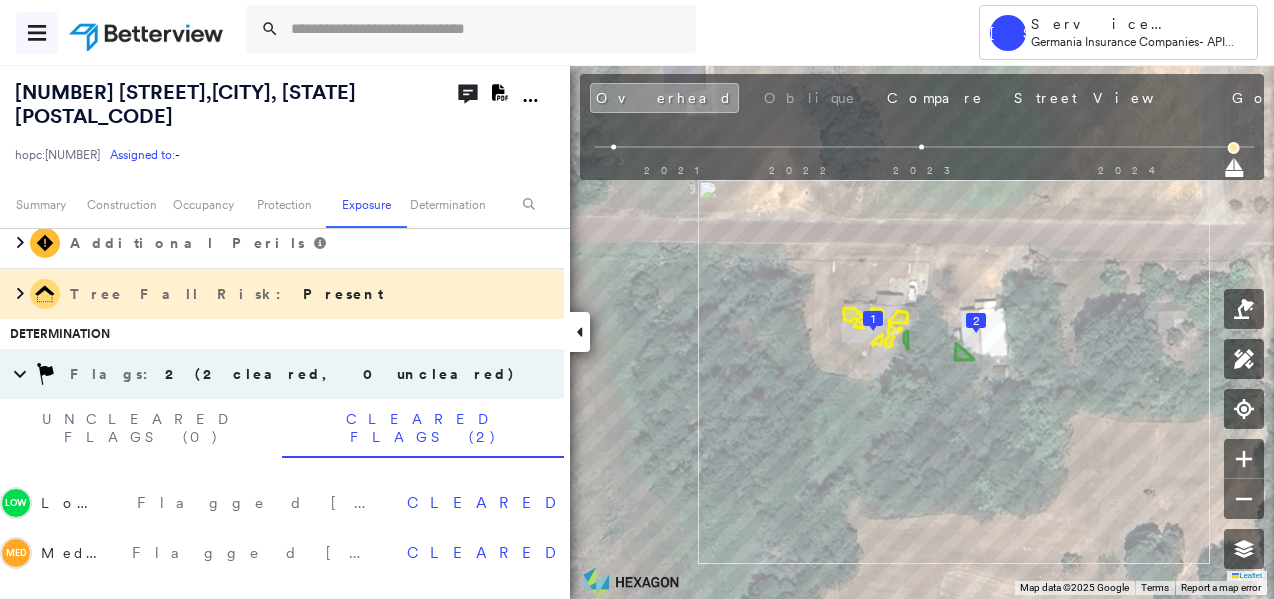 click 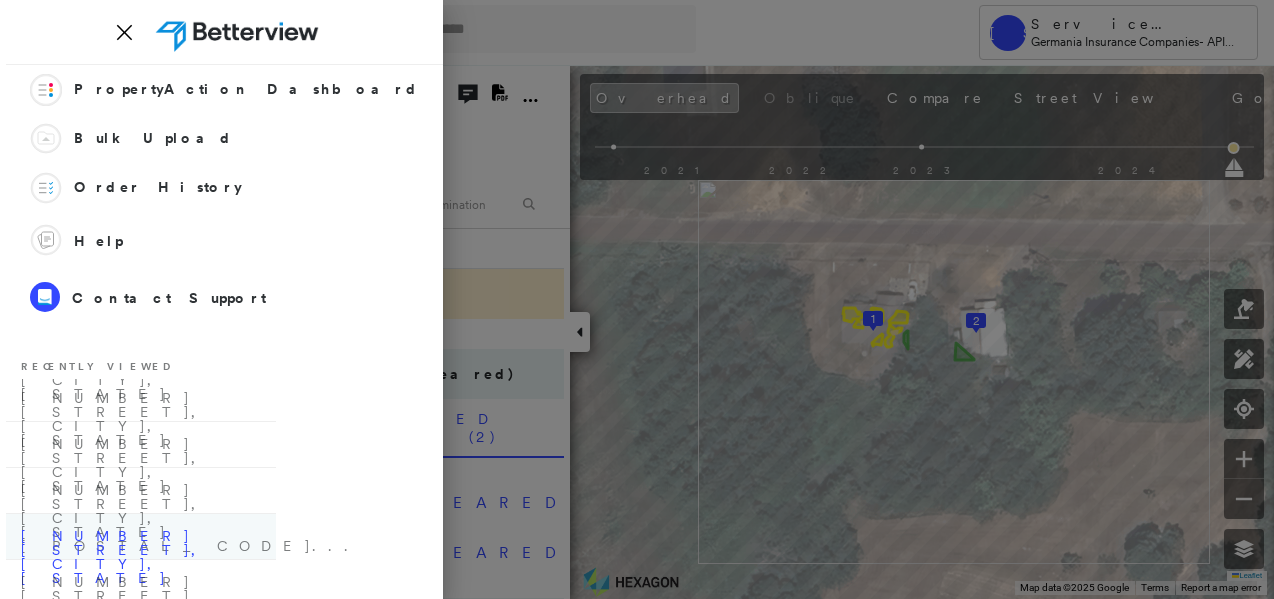 scroll, scrollTop: 108, scrollLeft: 0, axis: vertical 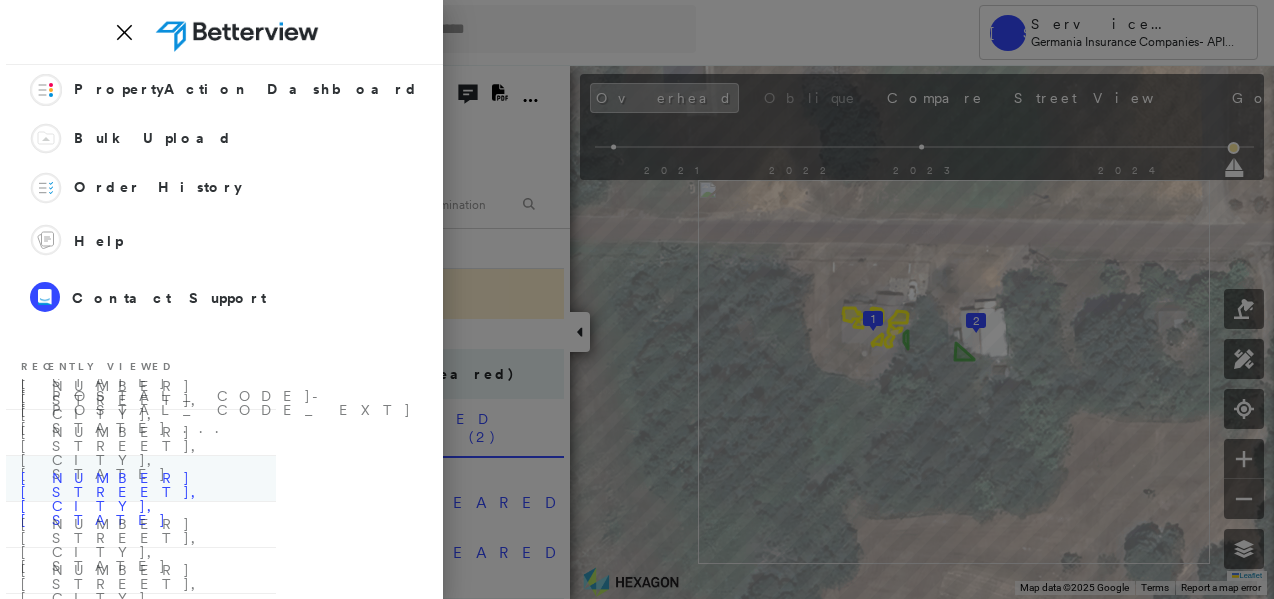 click on "[NUMBER] [STREET], [CITY], [STATE]" at bounding box center [141, 478] 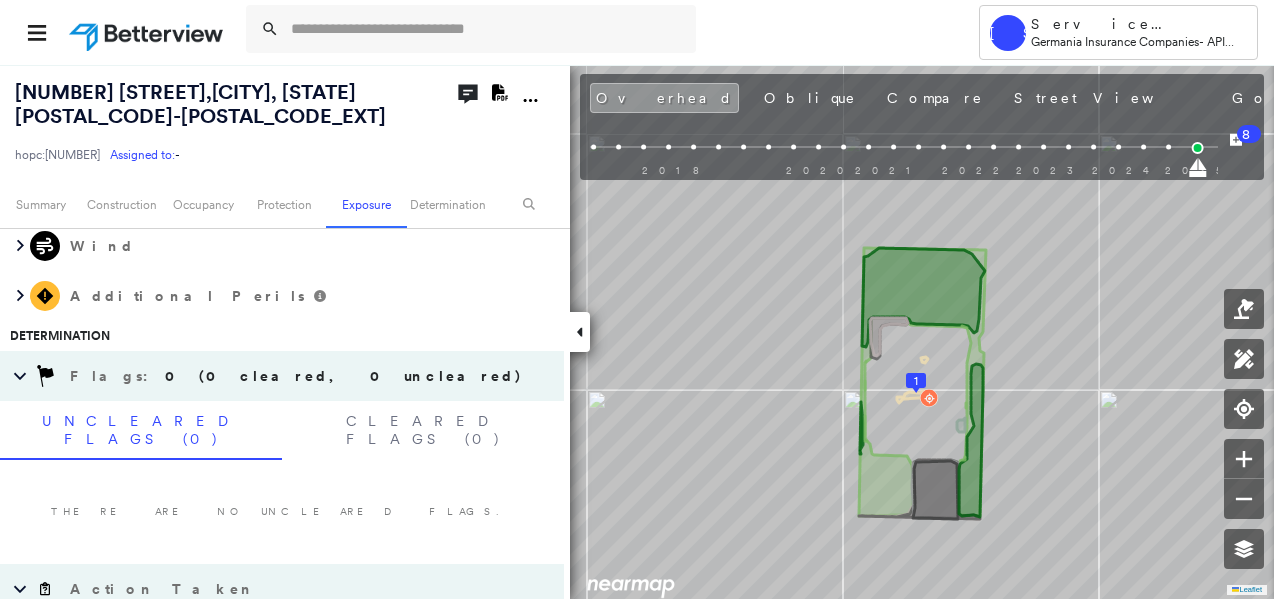 scroll, scrollTop: 1251, scrollLeft: 0, axis: vertical 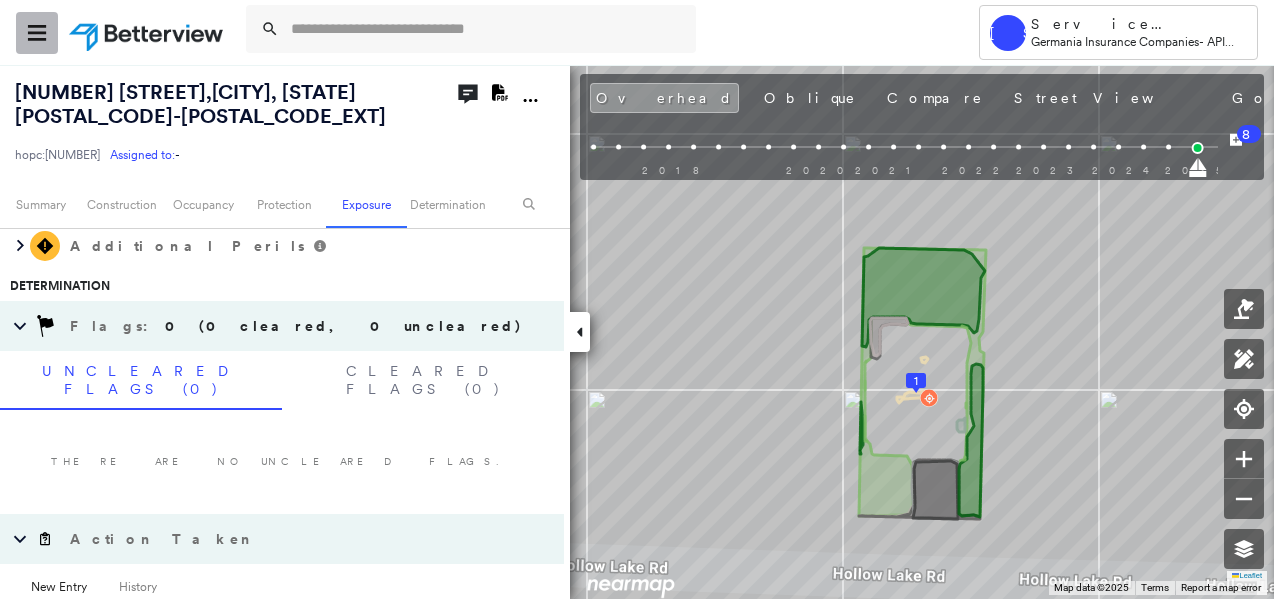 click 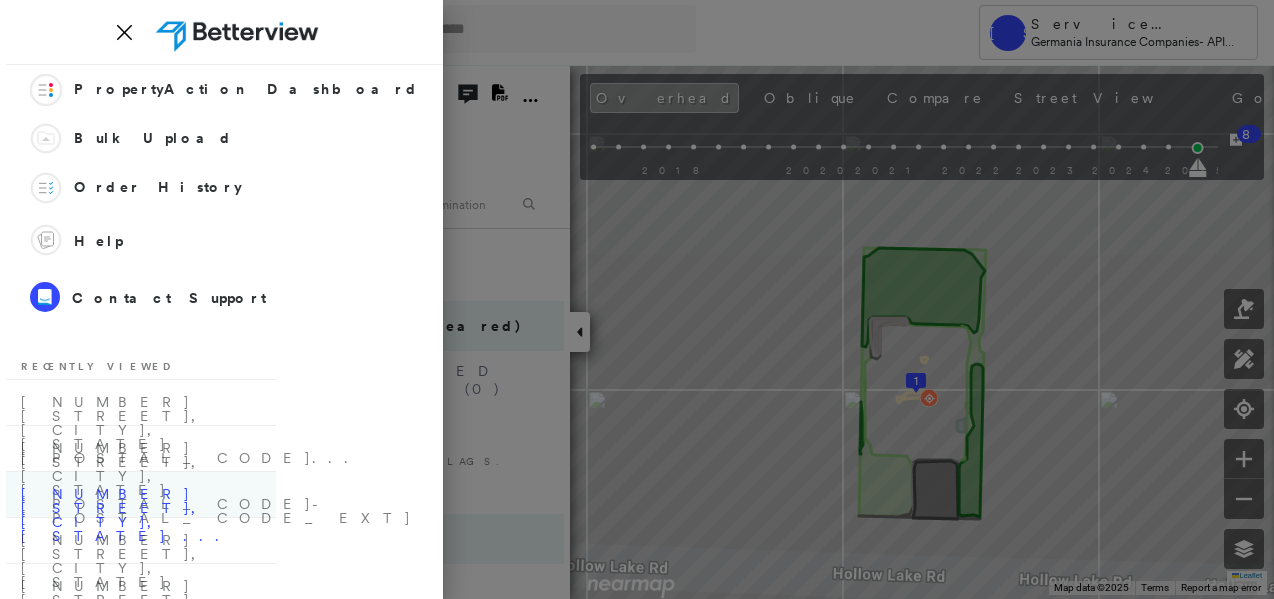 click on "[NUMBER] [STREET], [CITY], [STATE] ..." at bounding box center (141, 494) 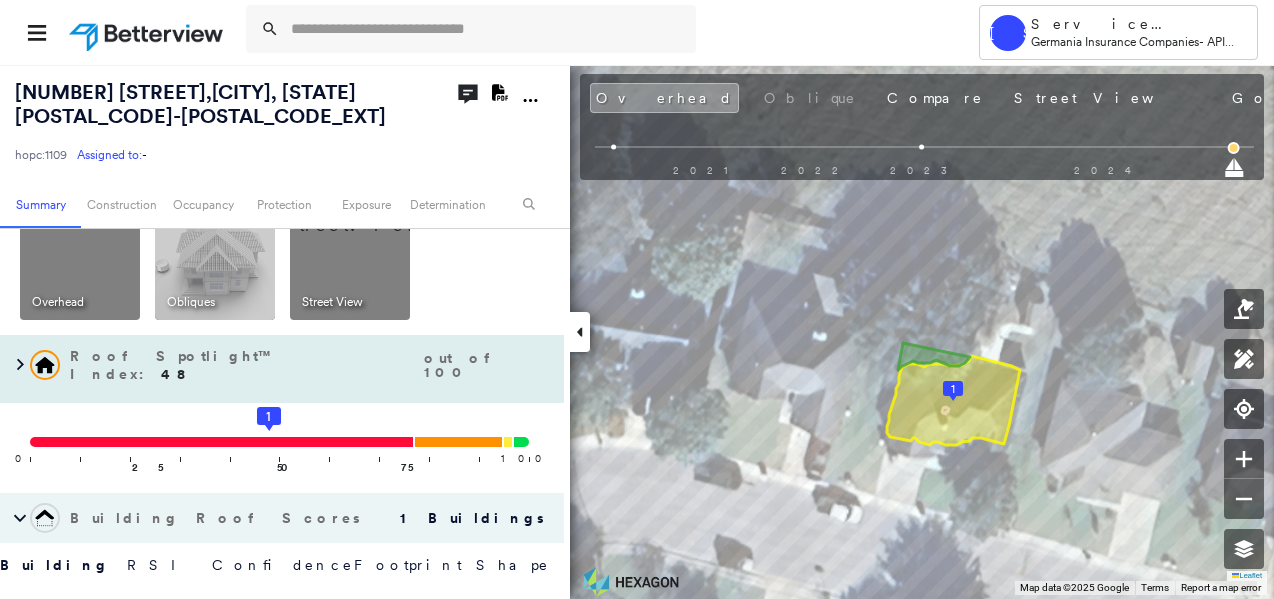 scroll, scrollTop: 41, scrollLeft: 0, axis: vertical 